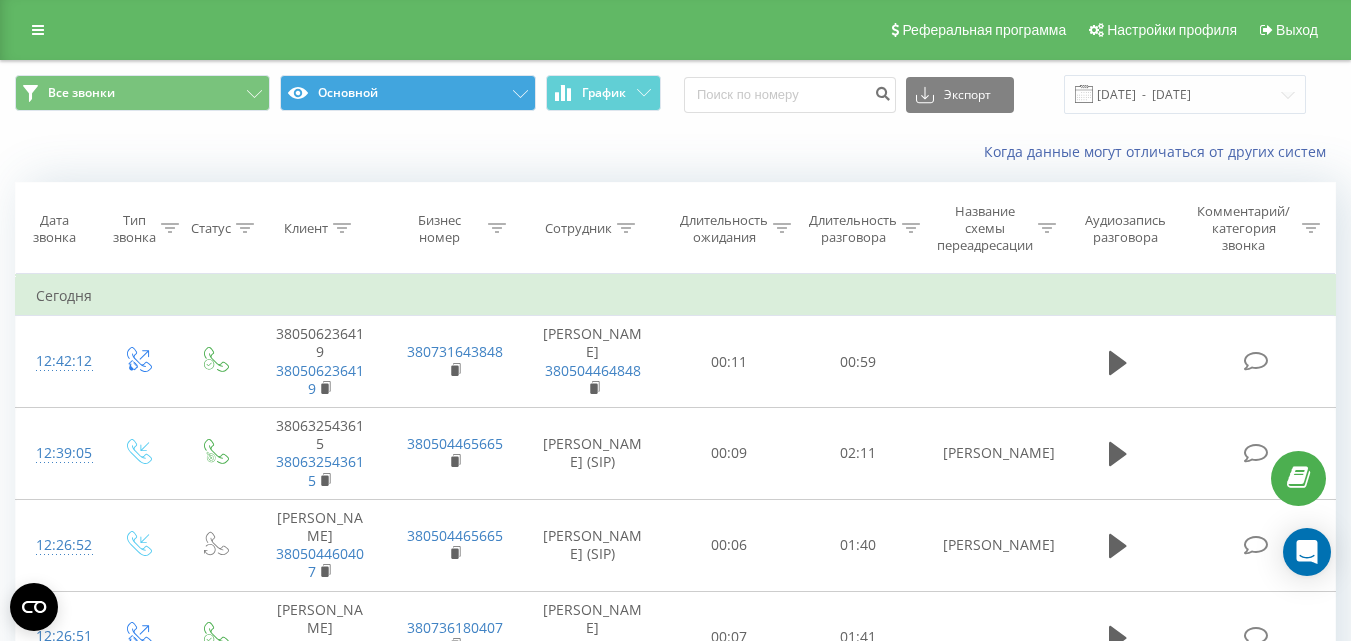 scroll, scrollTop: 0, scrollLeft: 0, axis: both 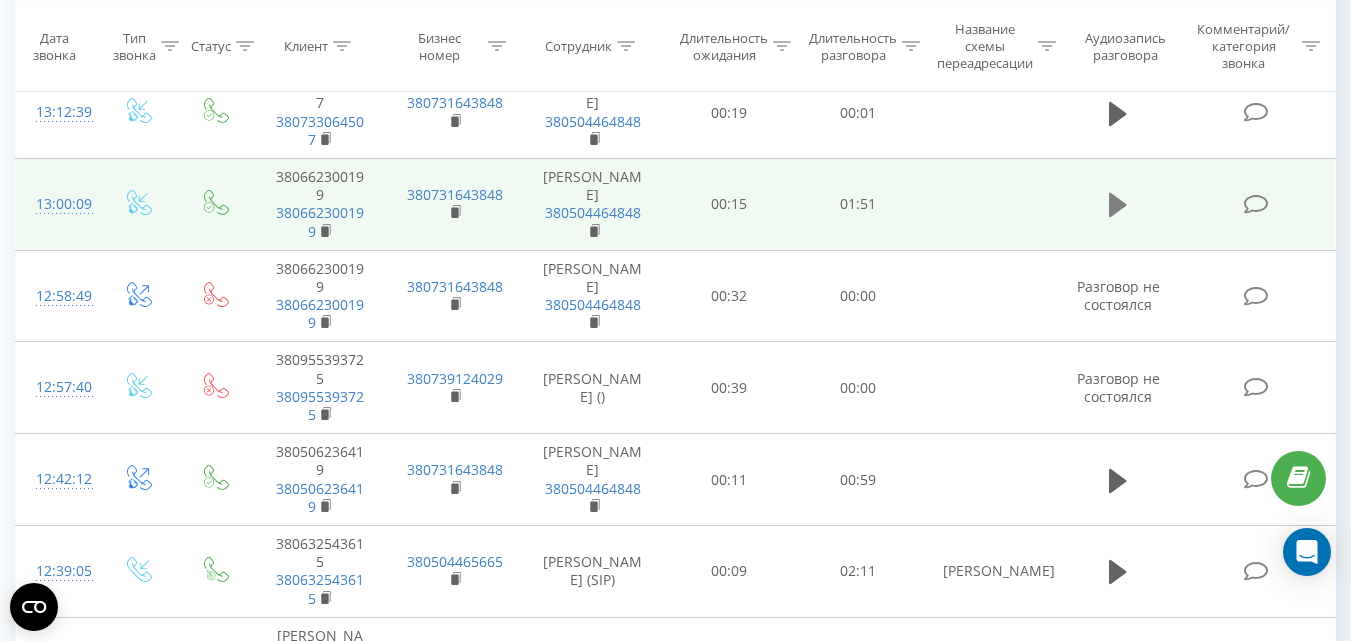 click 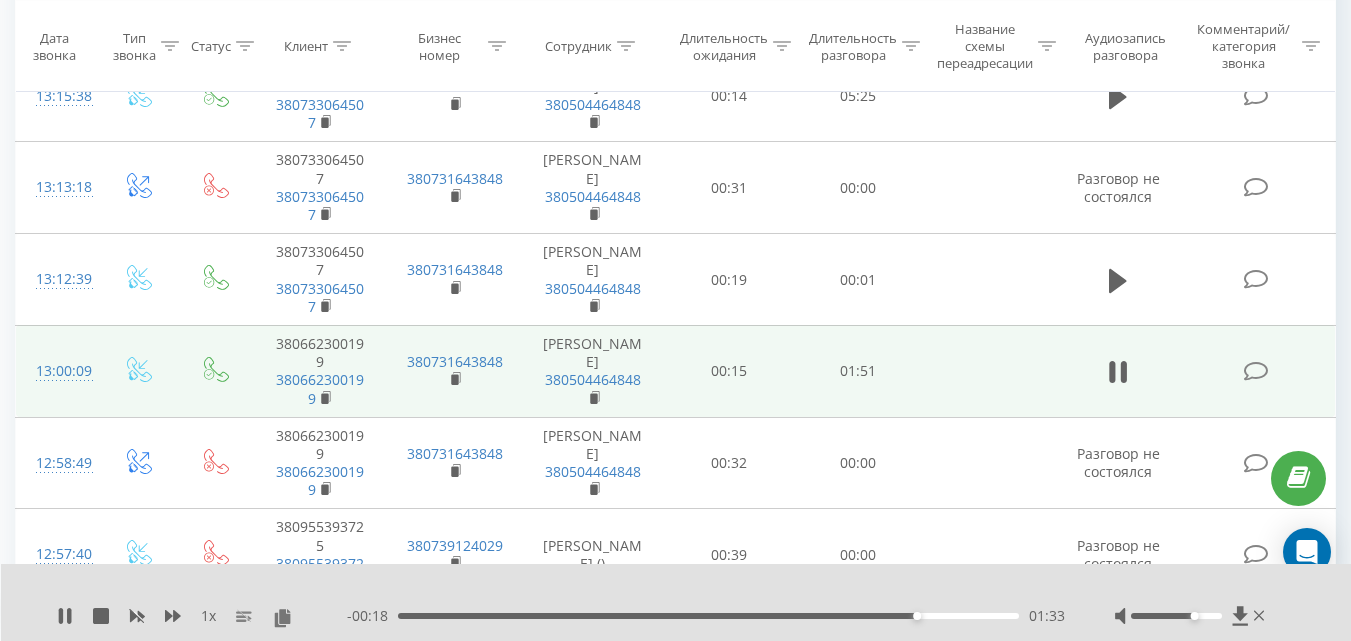 scroll, scrollTop: 1300, scrollLeft: 0, axis: vertical 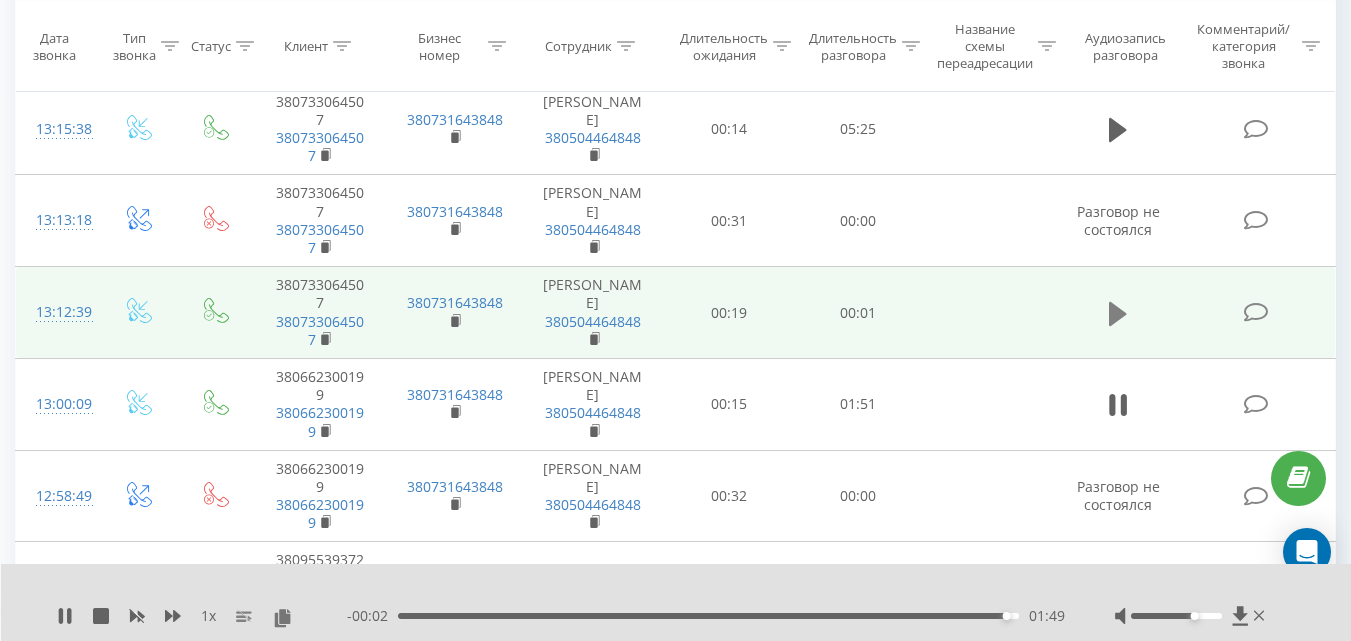 click 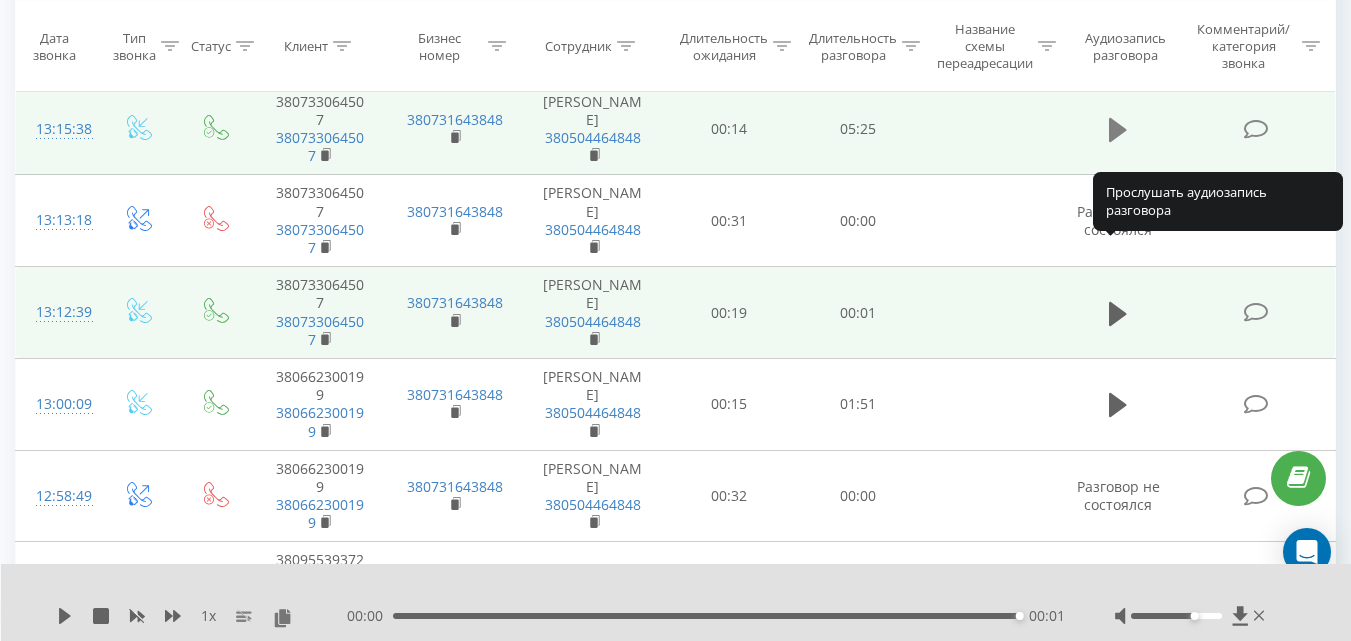 click 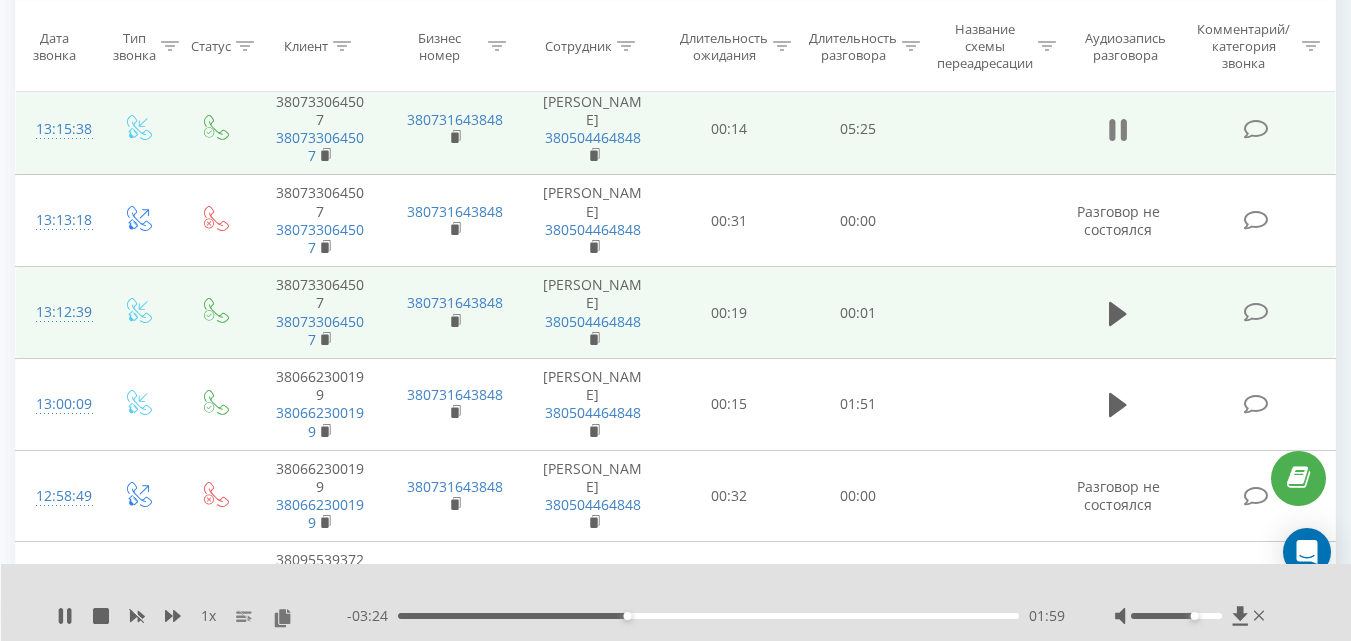 click 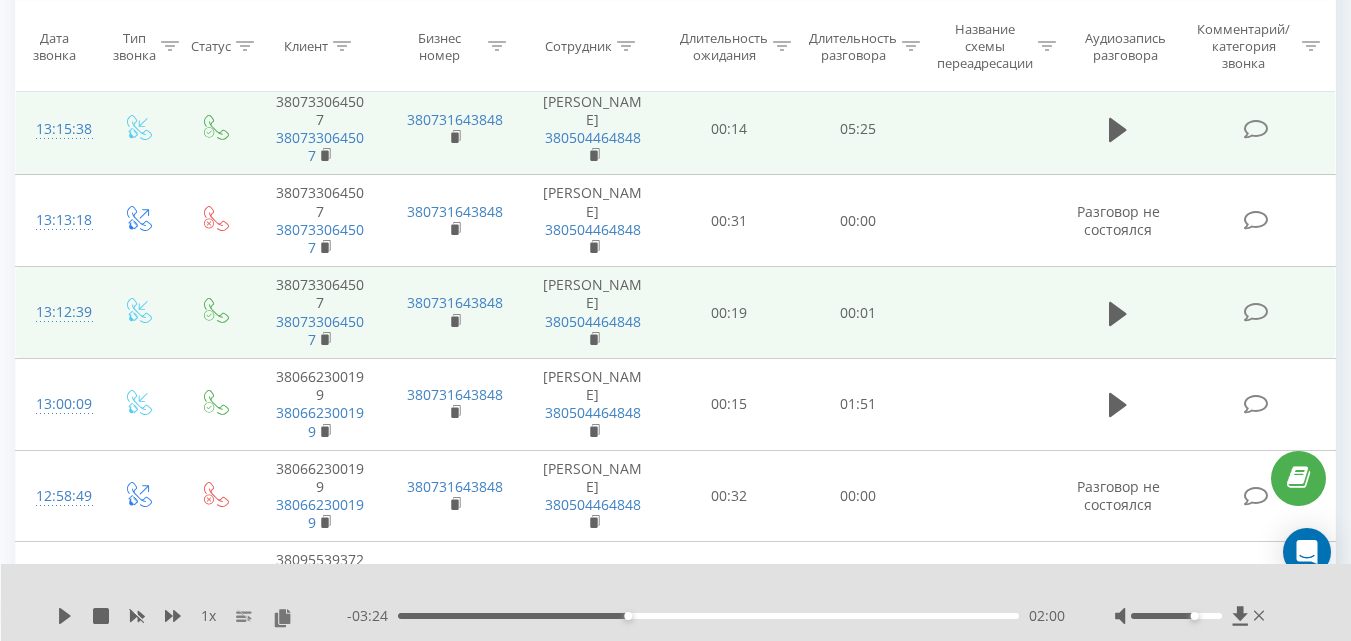 click on "1 x  - 03:24 02:00   02:00" at bounding box center [676, 602] 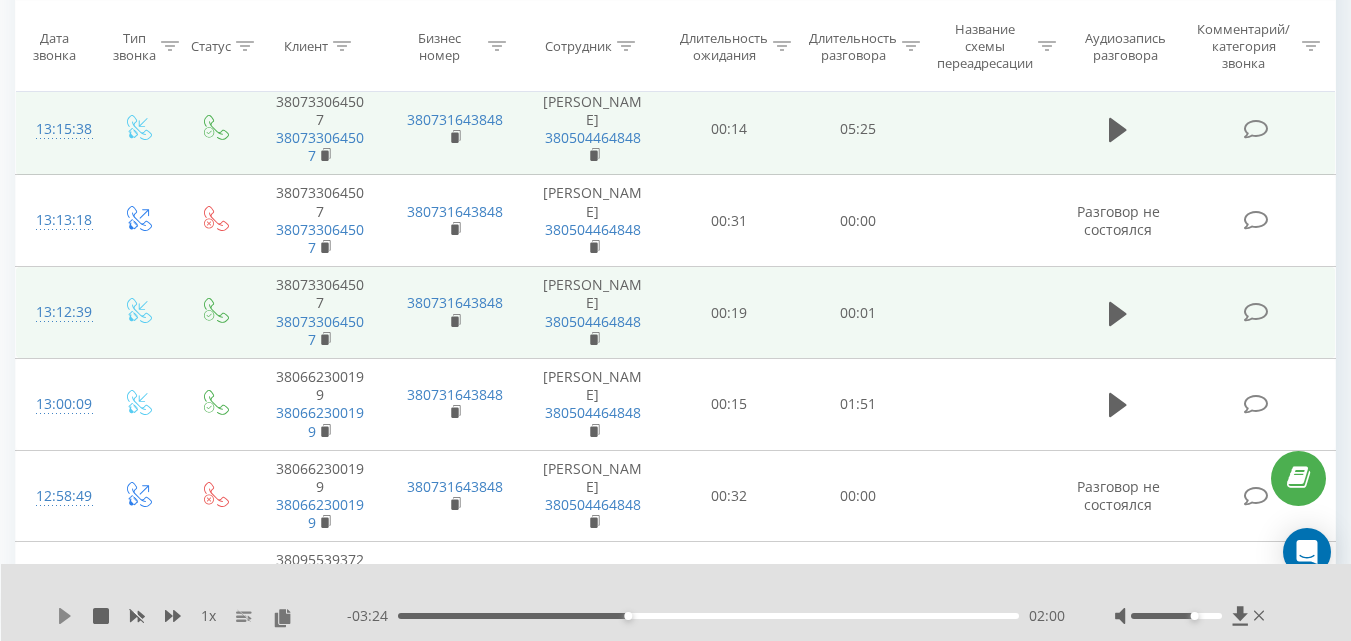 click 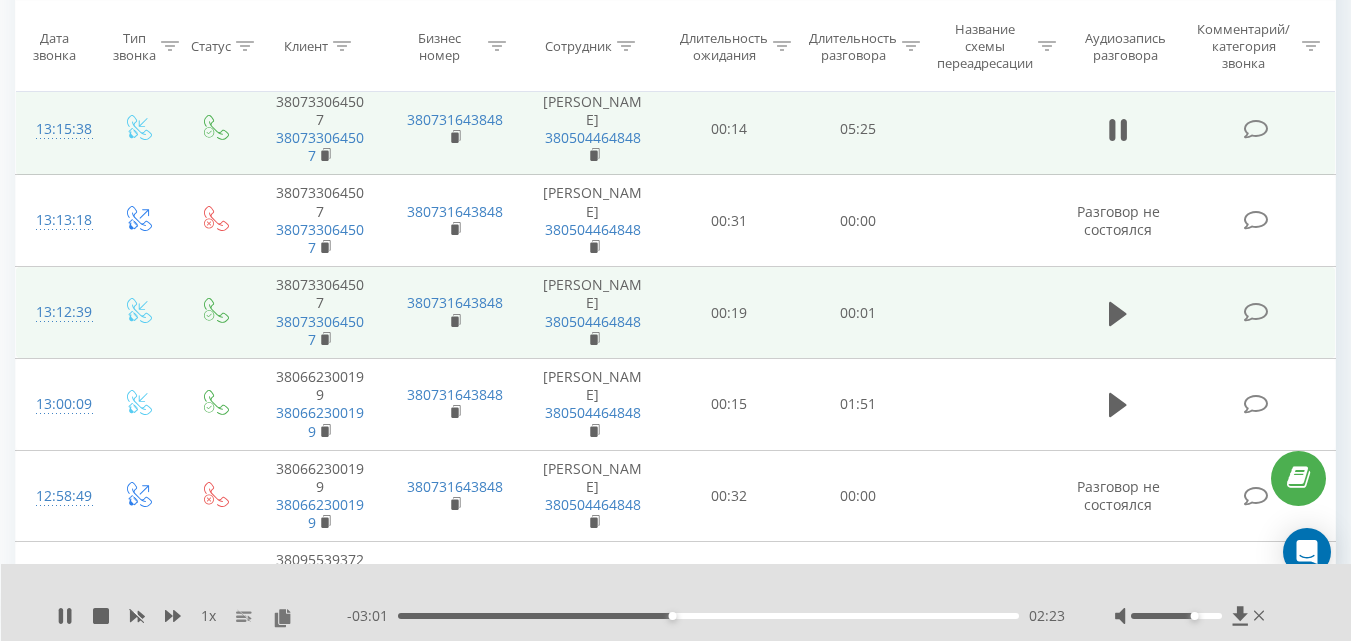 click at bounding box center (1176, 616) 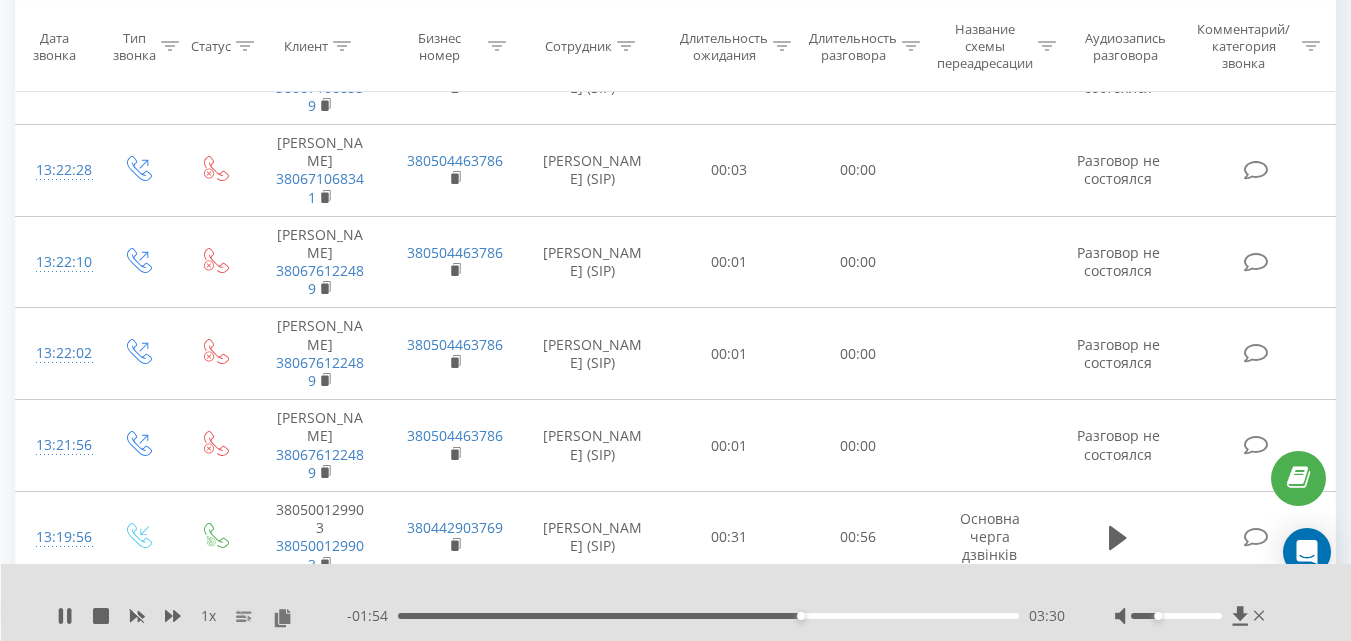 scroll, scrollTop: 600, scrollLeft: 0, axis: vertical 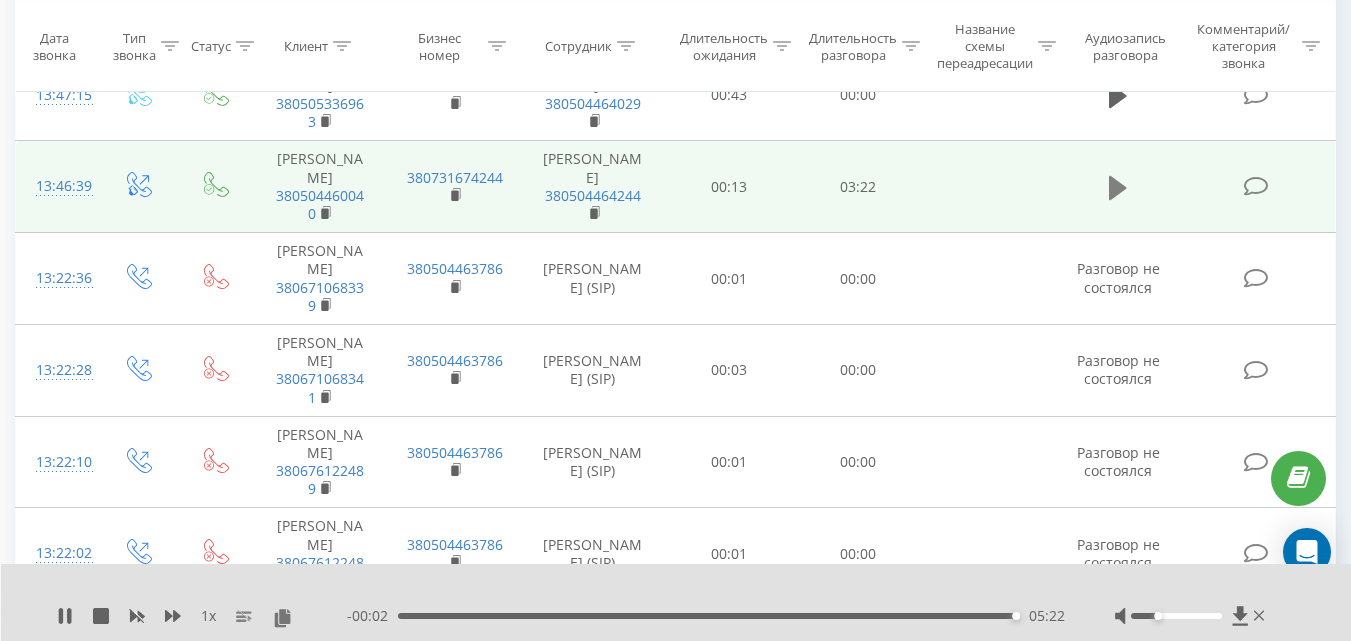 click 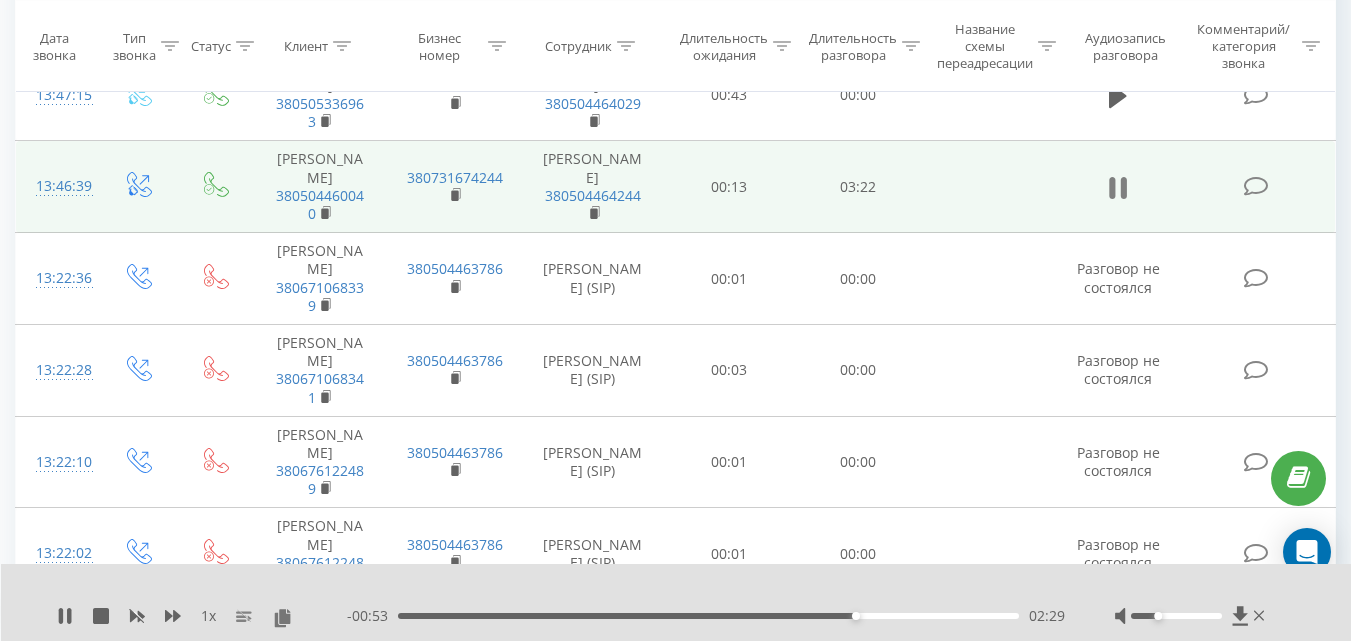 click 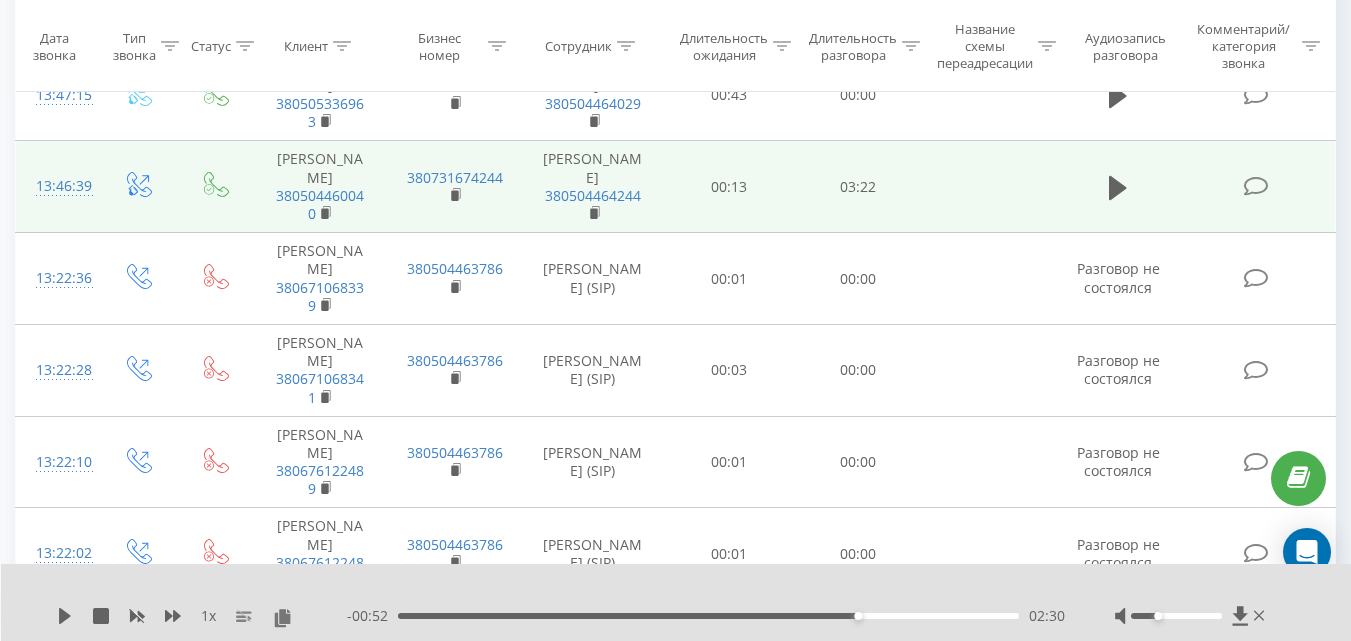 click on "1 x" at bounding box center [202, 616] 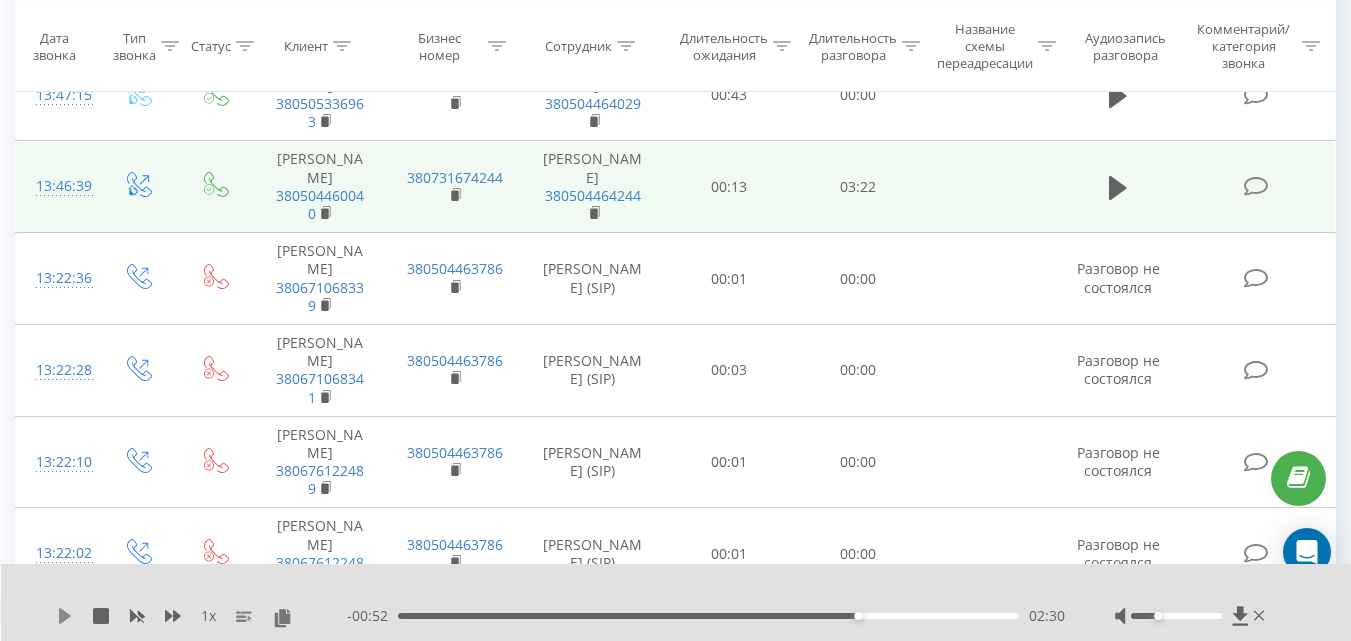 click 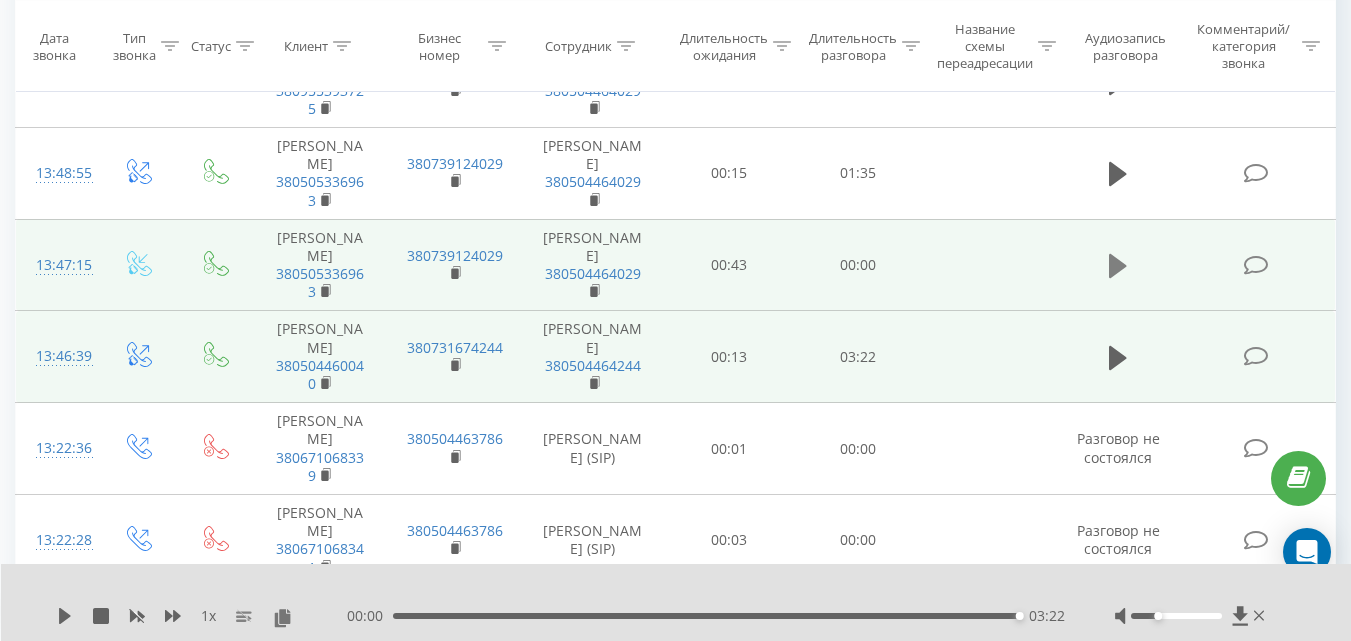 scroll, scrollTop: 400, scrollLeft: 0, axis: vertical 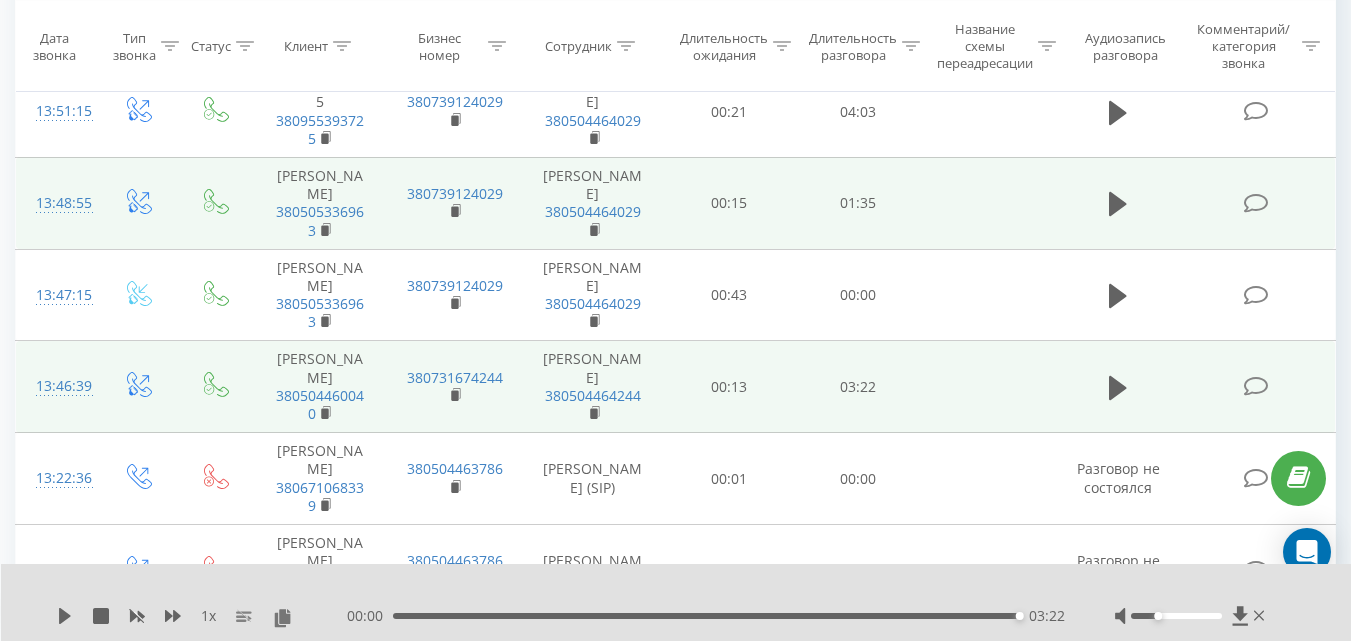 click at bounding box center (1119, 203) 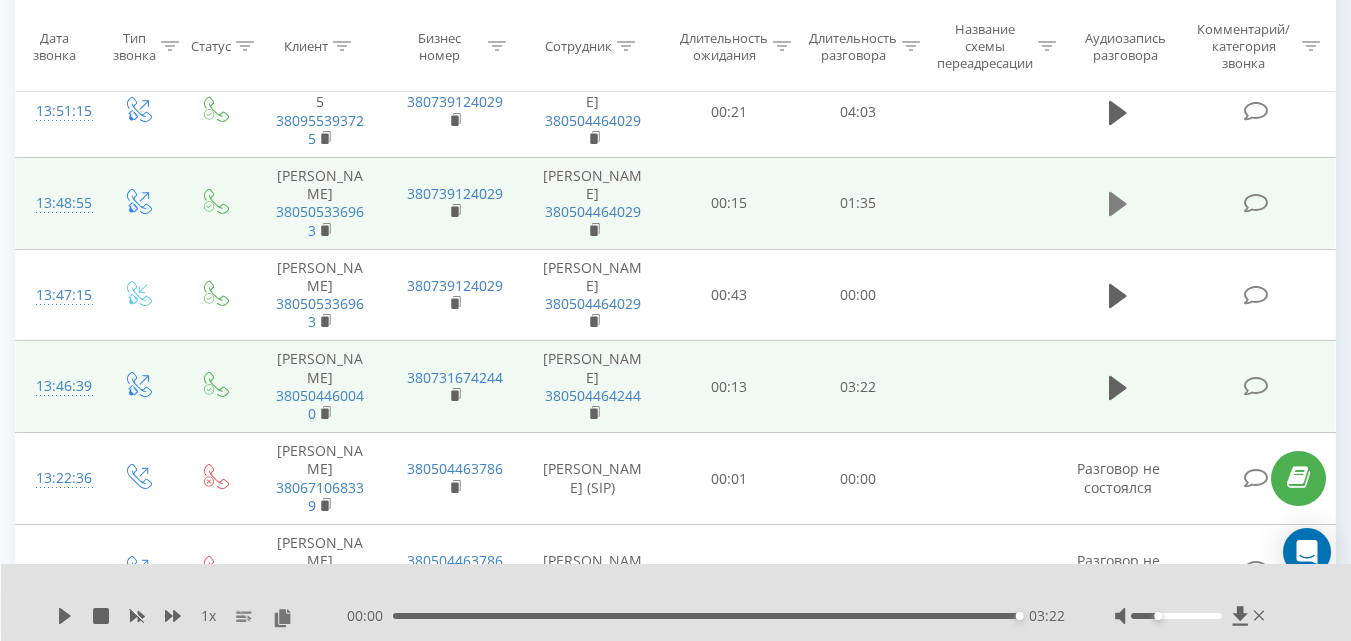 click 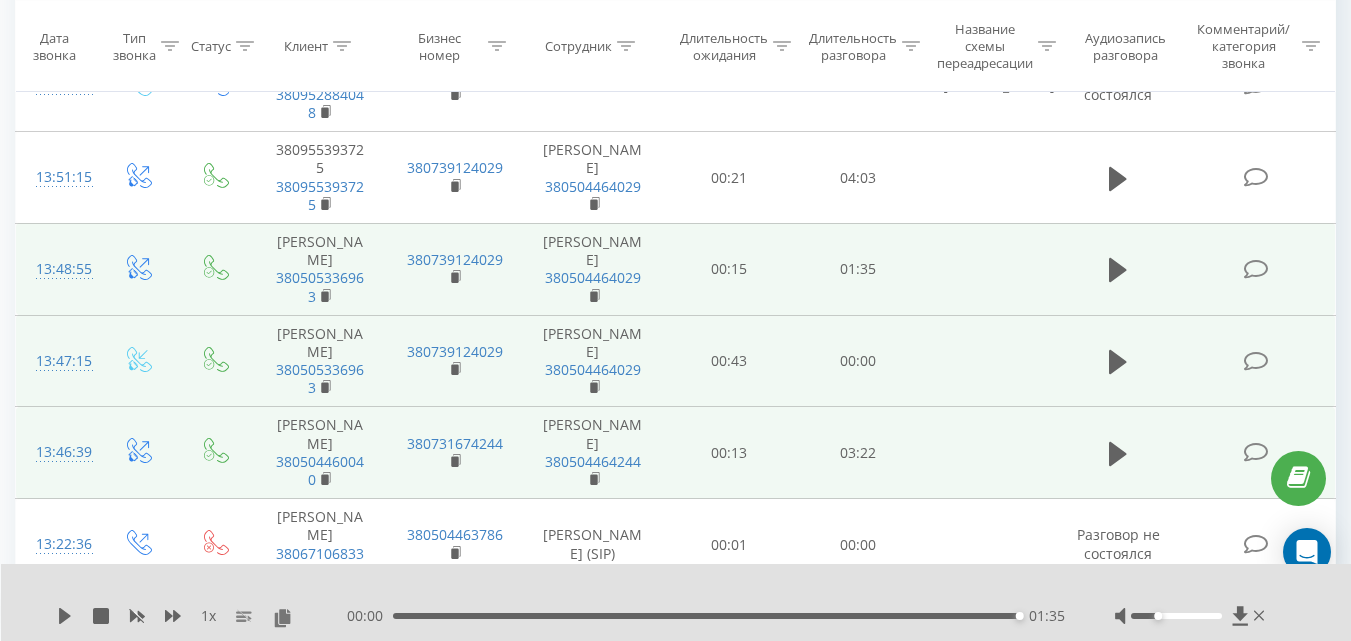 scroll, scrollTop: 300, scrollLeft: 0, axis: vertical 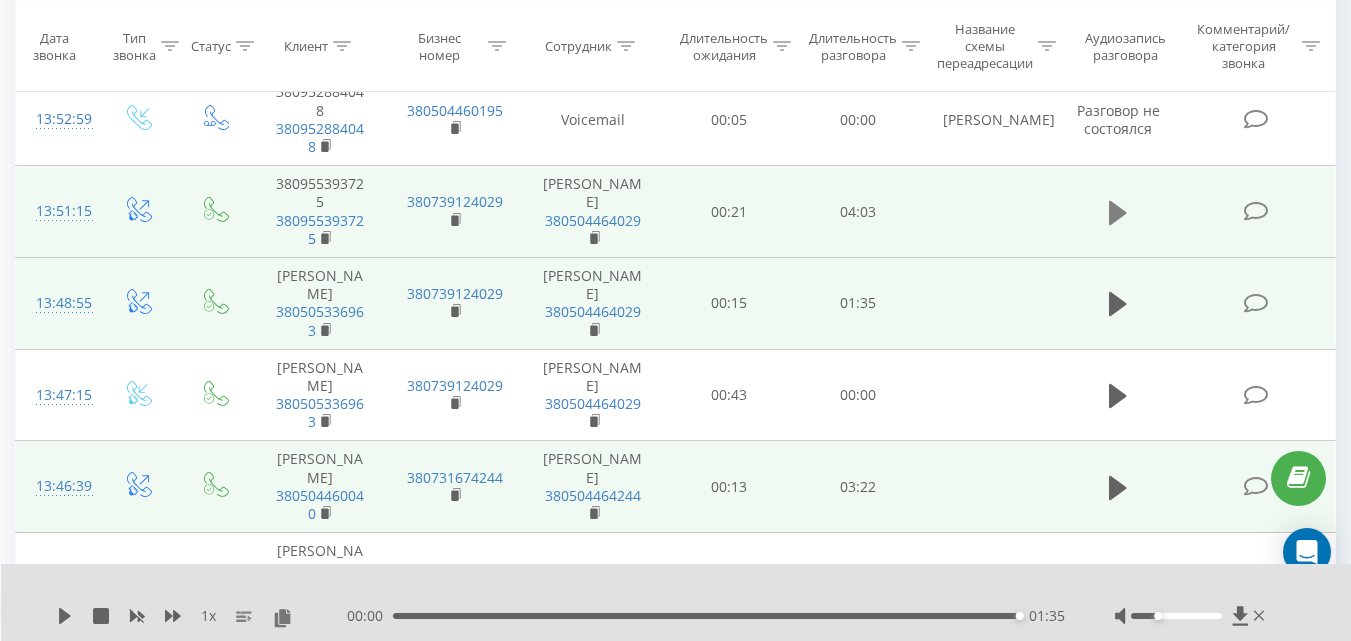 click 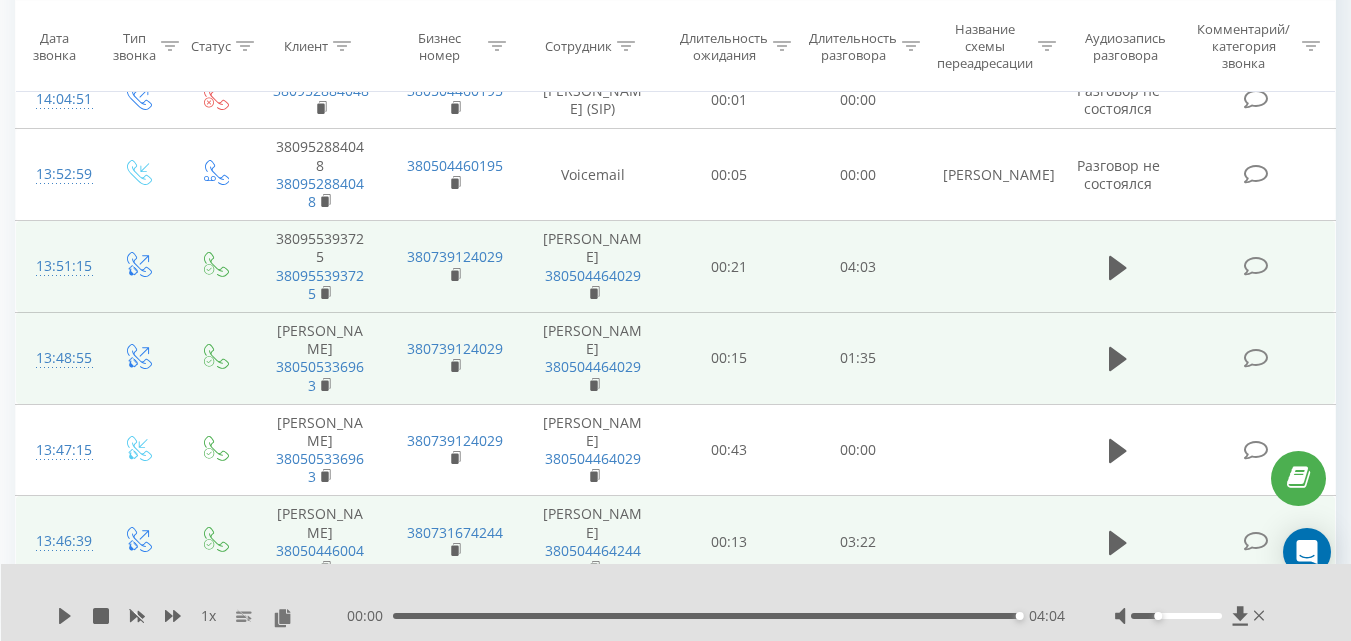 scroll, scrollTop: 200, scrollLeft: 0, axis: vertical 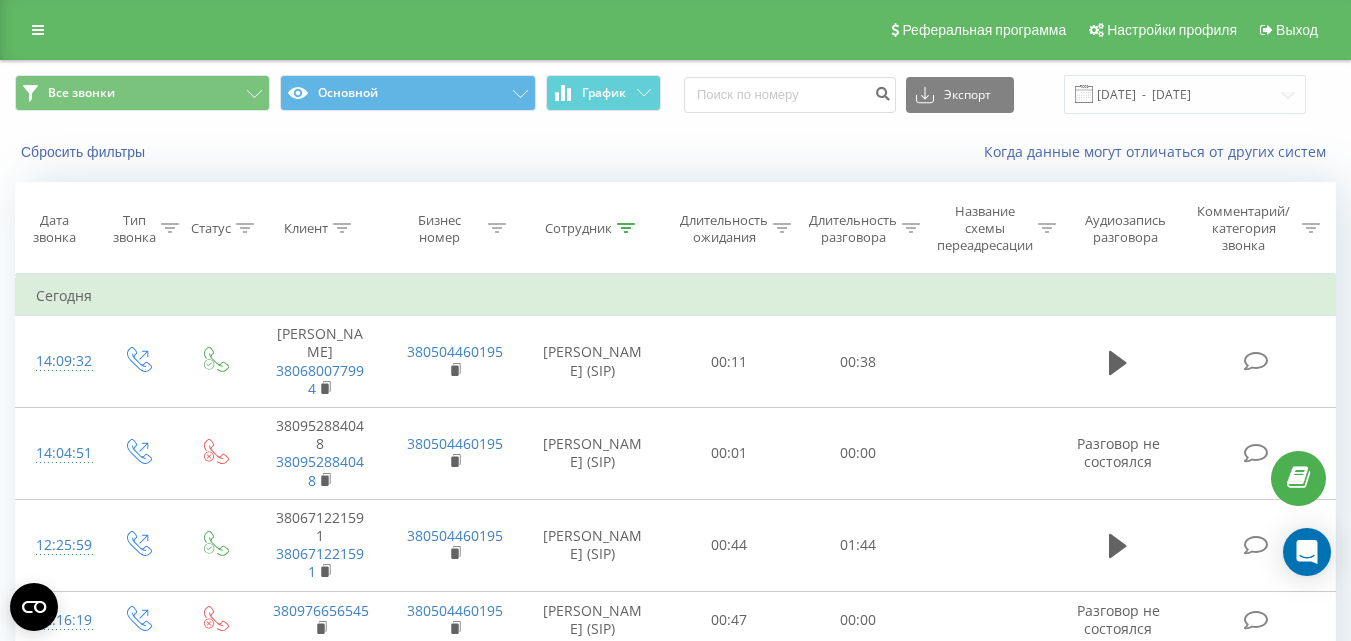 click 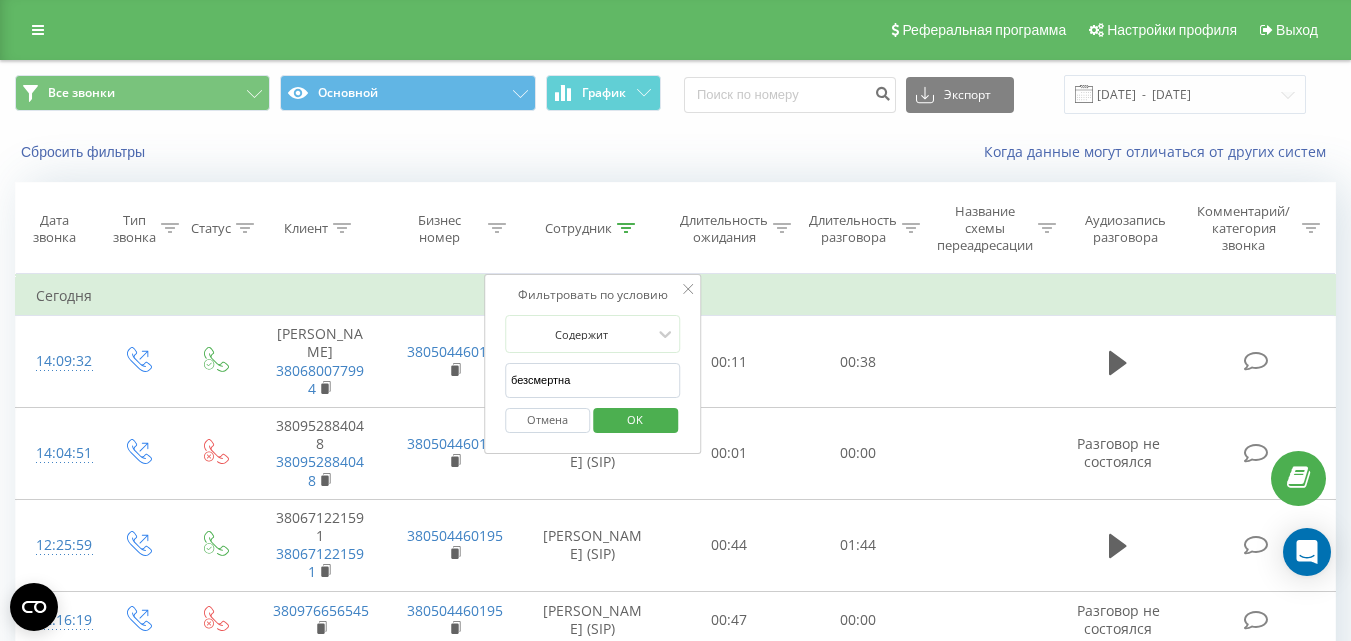 click on "безсмертна" at bounding box center (593, 380) 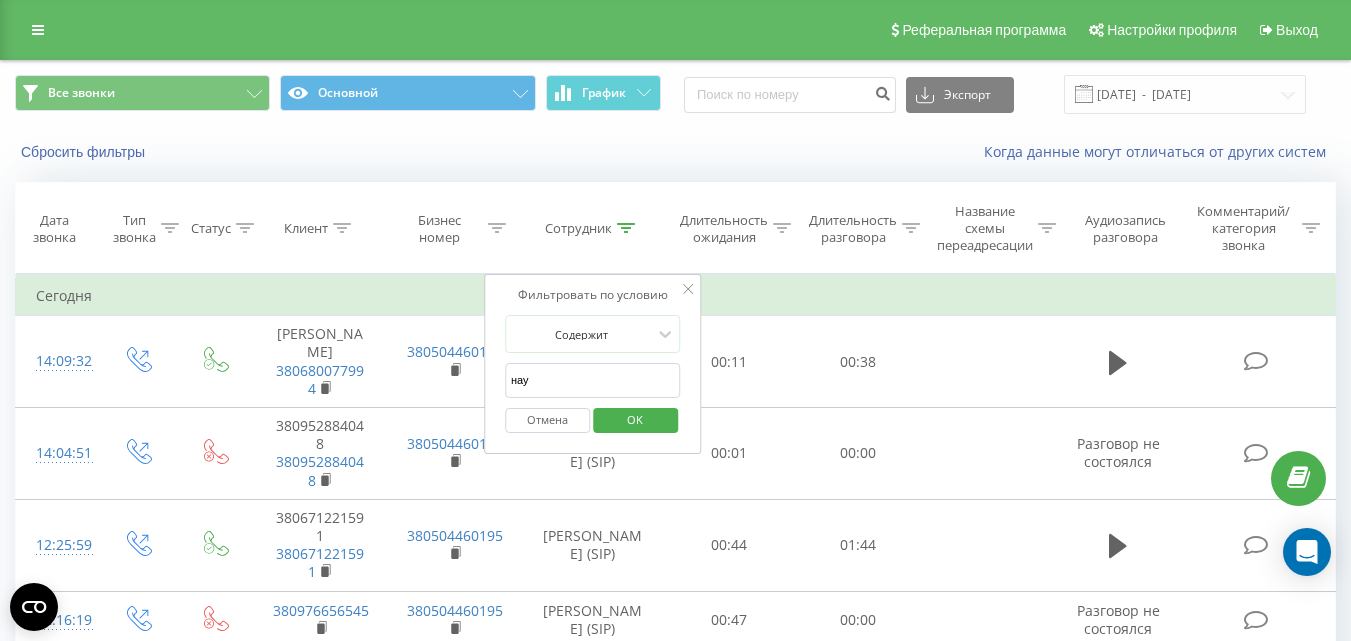 type on "науменко" 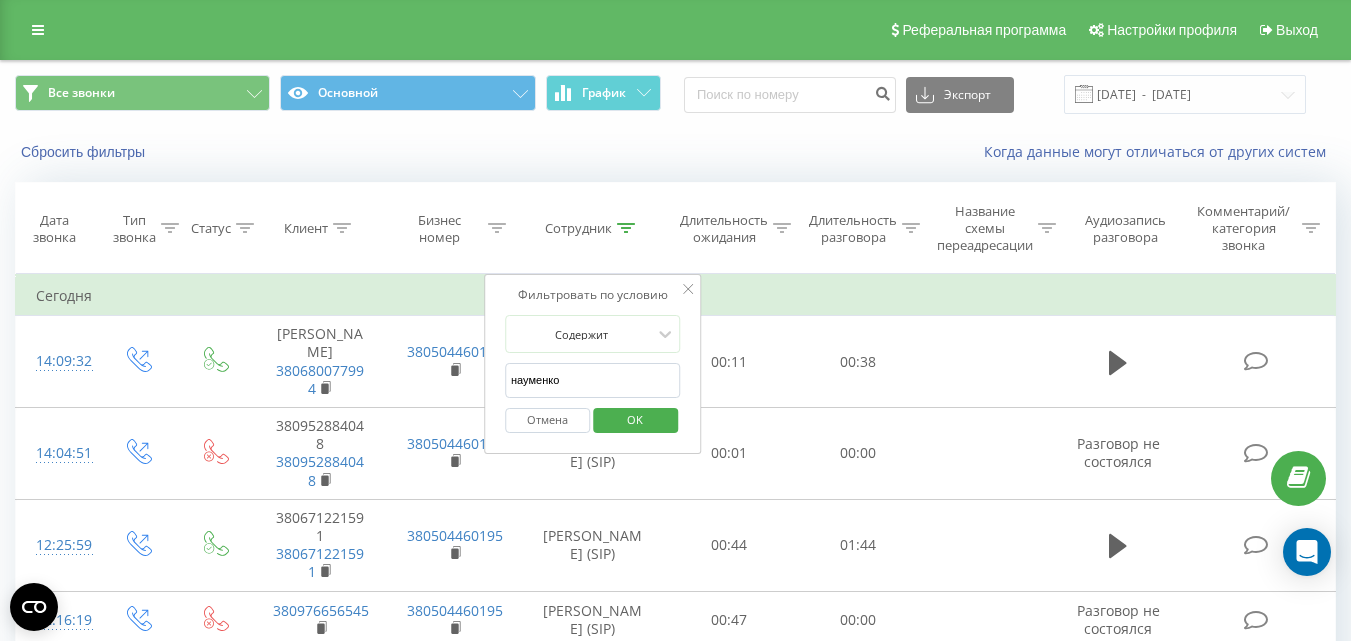 click on "OK" at bounding box center [635, 419] 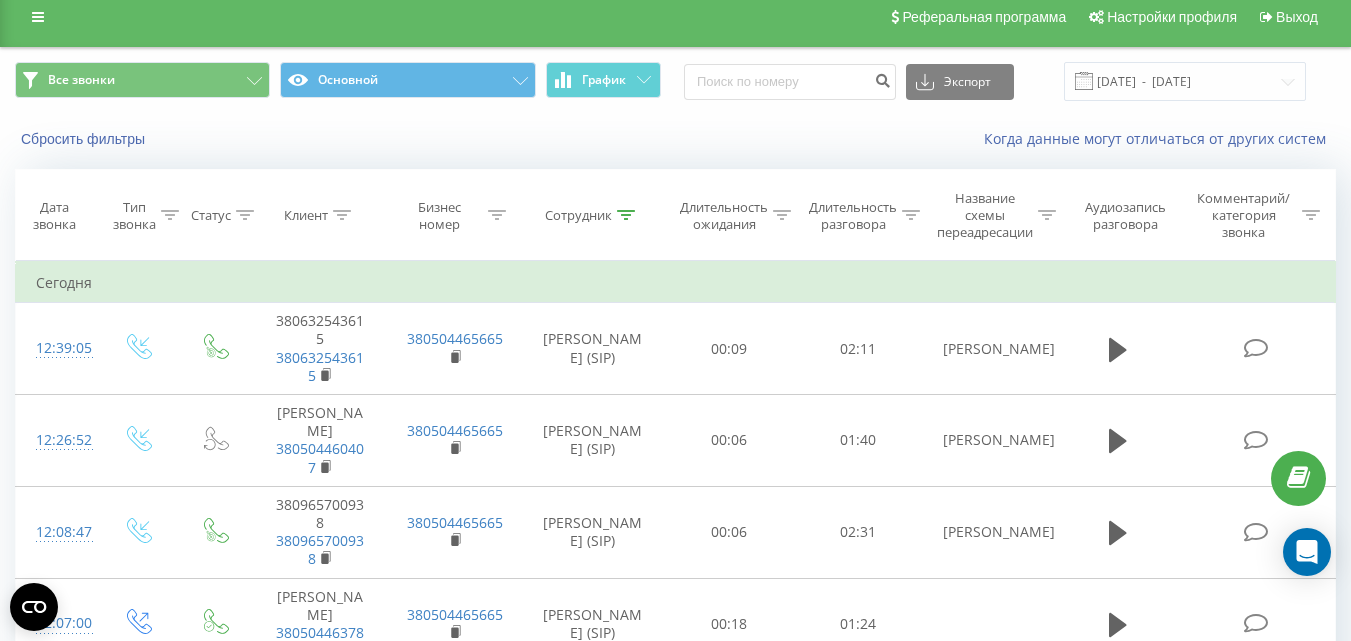 scroll, scrollTop: 0, scrollLeft: 0, axis: both 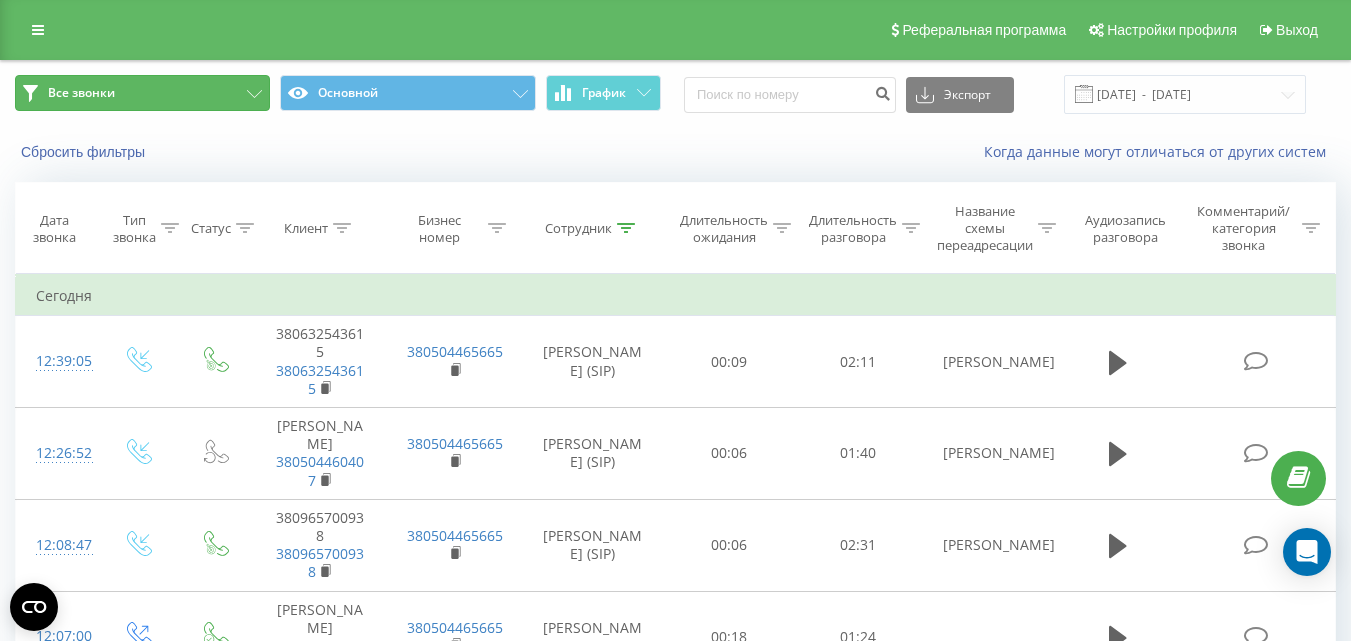 drag, startPoint x: 203, startPoint y: 88, endPoint x: 234, endPoint y: 170, distance: 87.66413 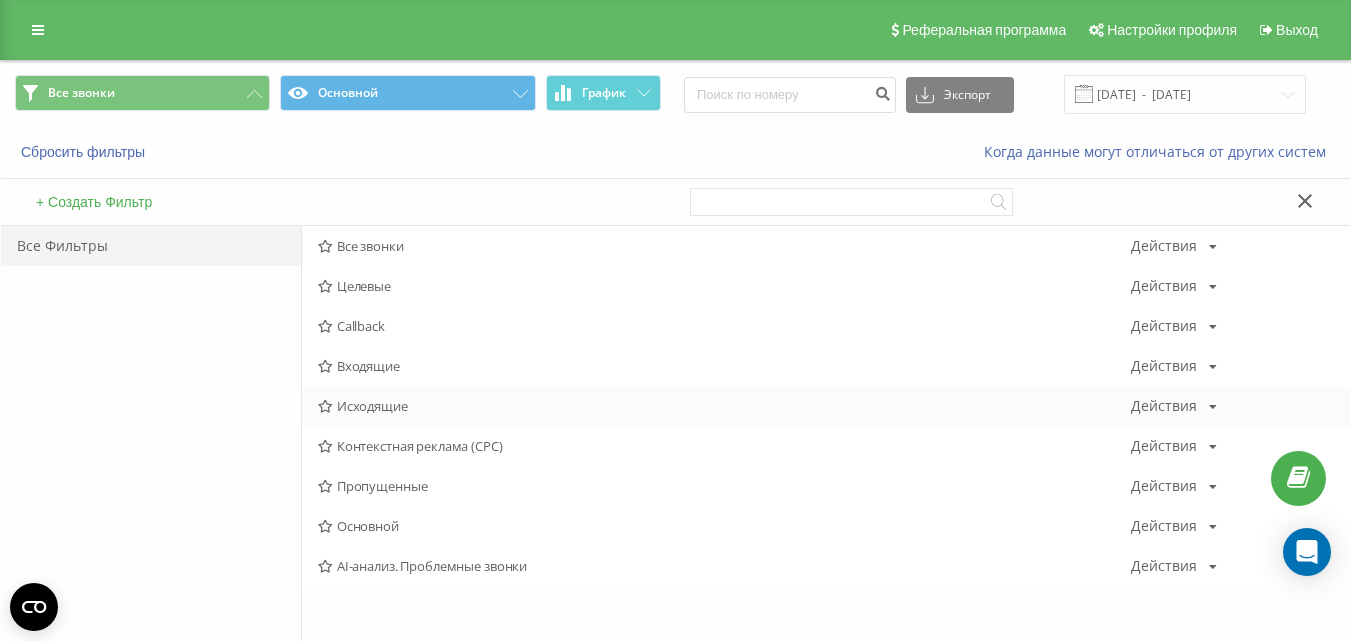 click on "Исходящие" at bounding box center (724, 406) 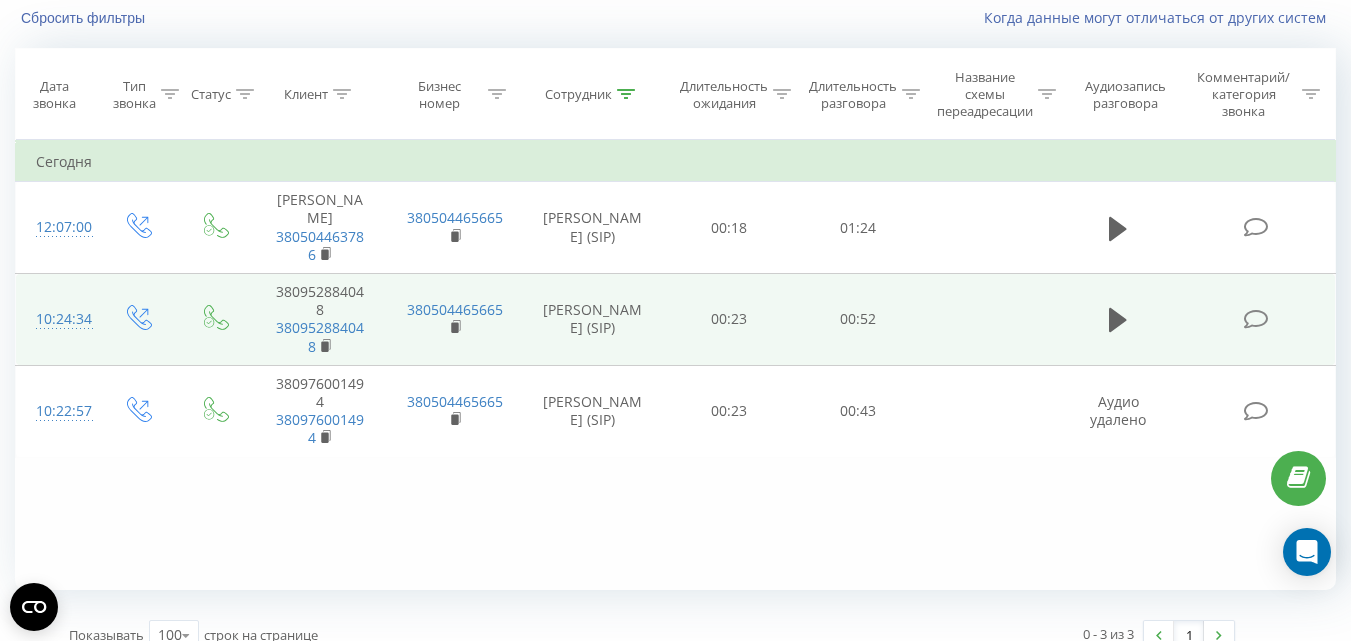 scroll, scrollTop: 0, scrollLeft: 0, axis: both 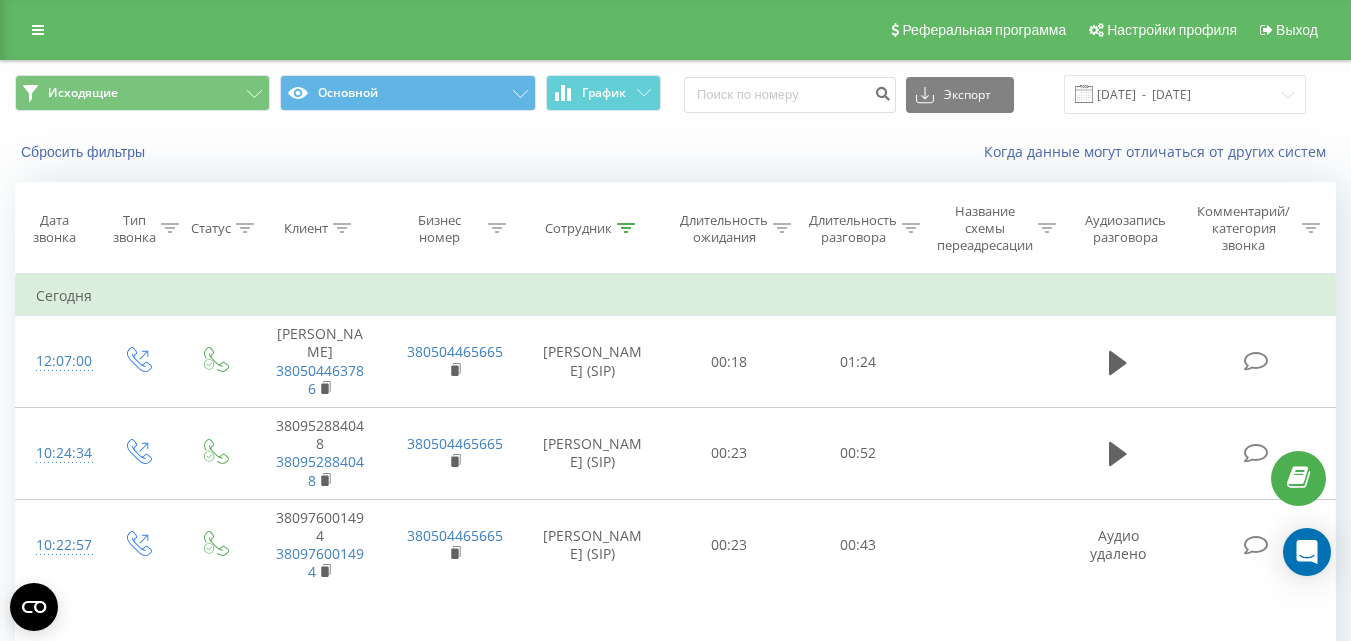 click at bounding box center [626, 228] 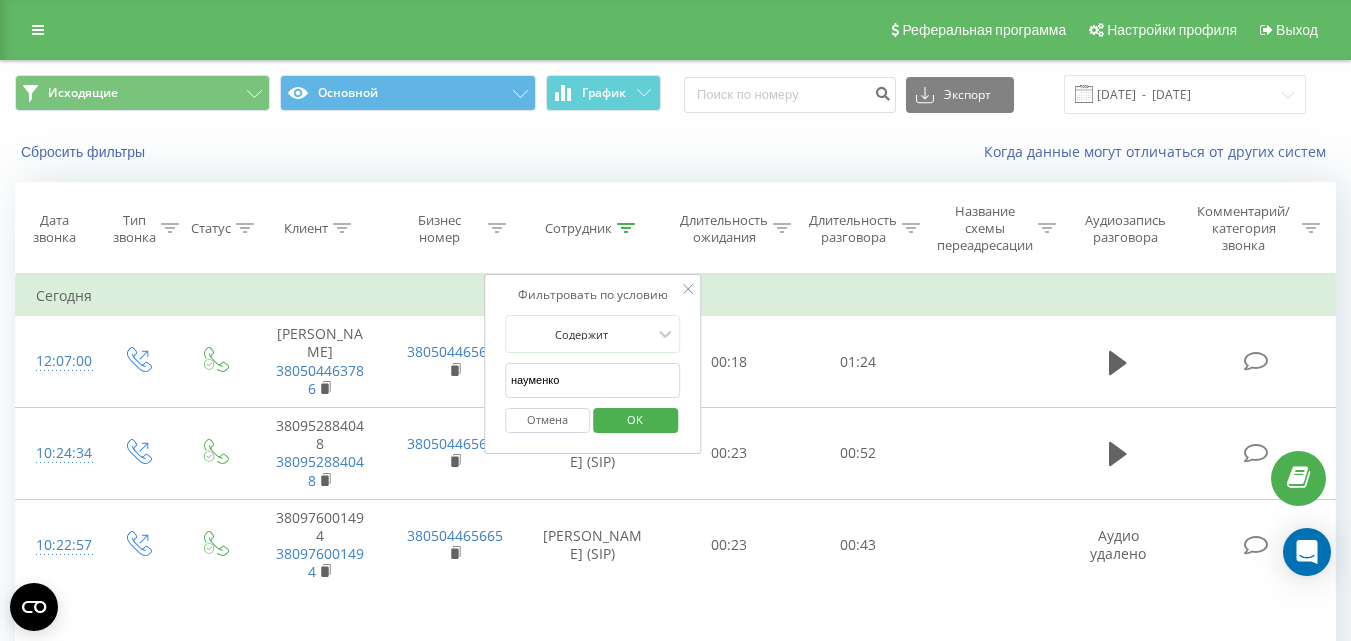 drag, startPoint x: 551, startPoint y: 376, endPoint x: 496, endPoint y: 376, distance: 55 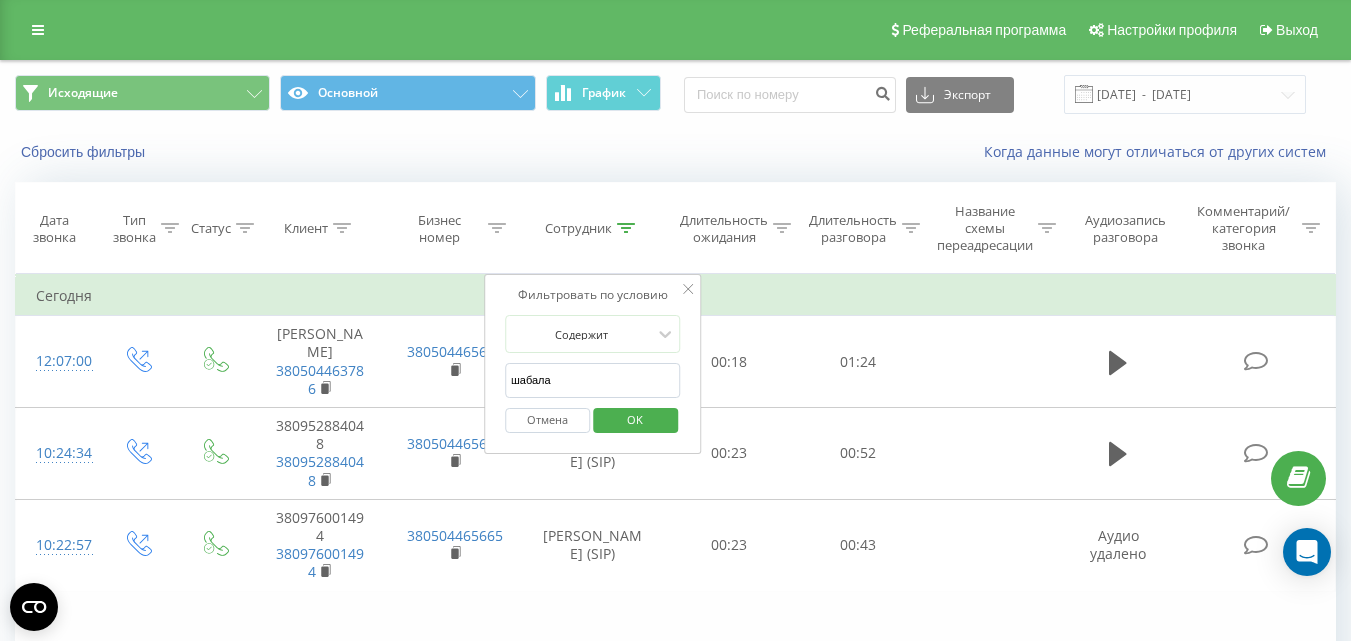click on "OK" at bounding box center (635, 419) 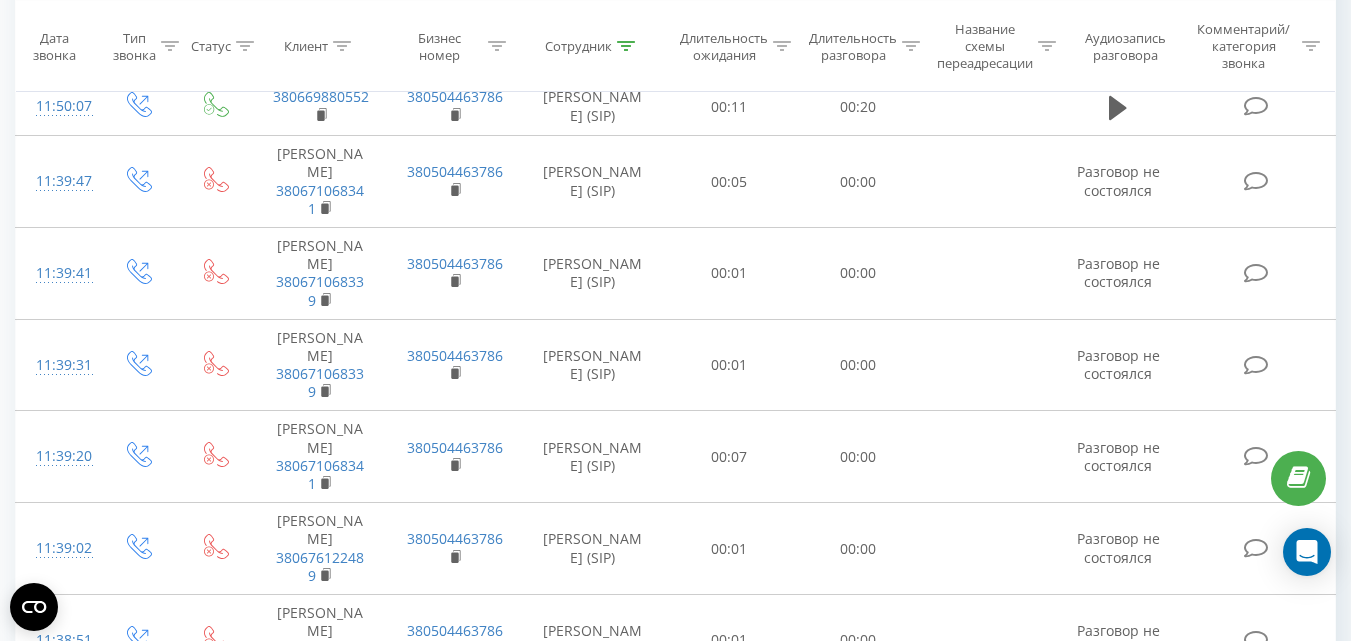 scroll, scrollTop: 0, scrollLeft: 0, axis: both 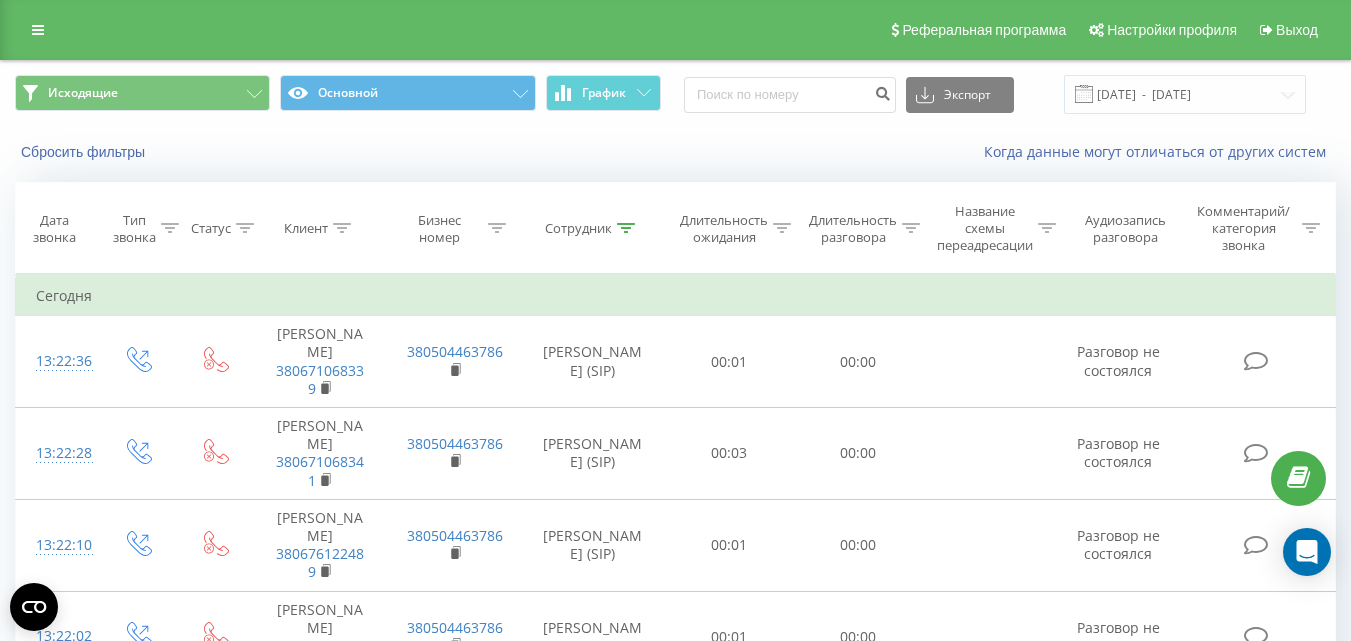 click 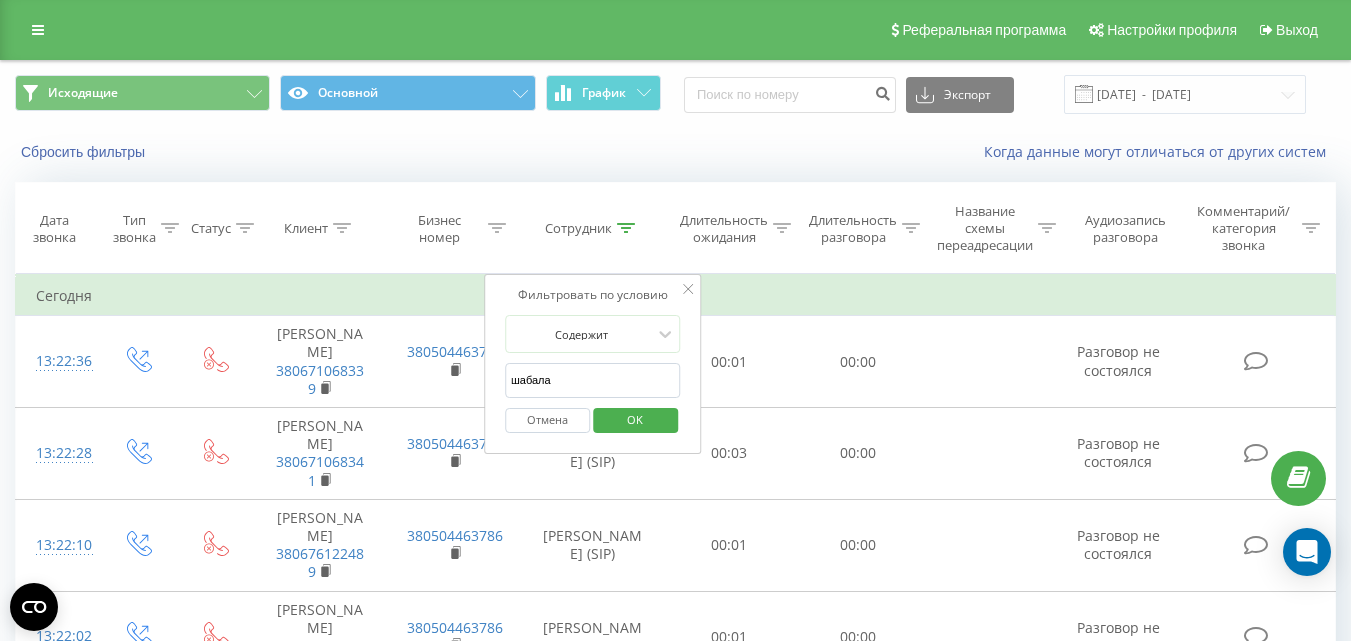 click on "Фильтровать по условию Содержит шабала Отмена OK" at bounding box center (593, 364) 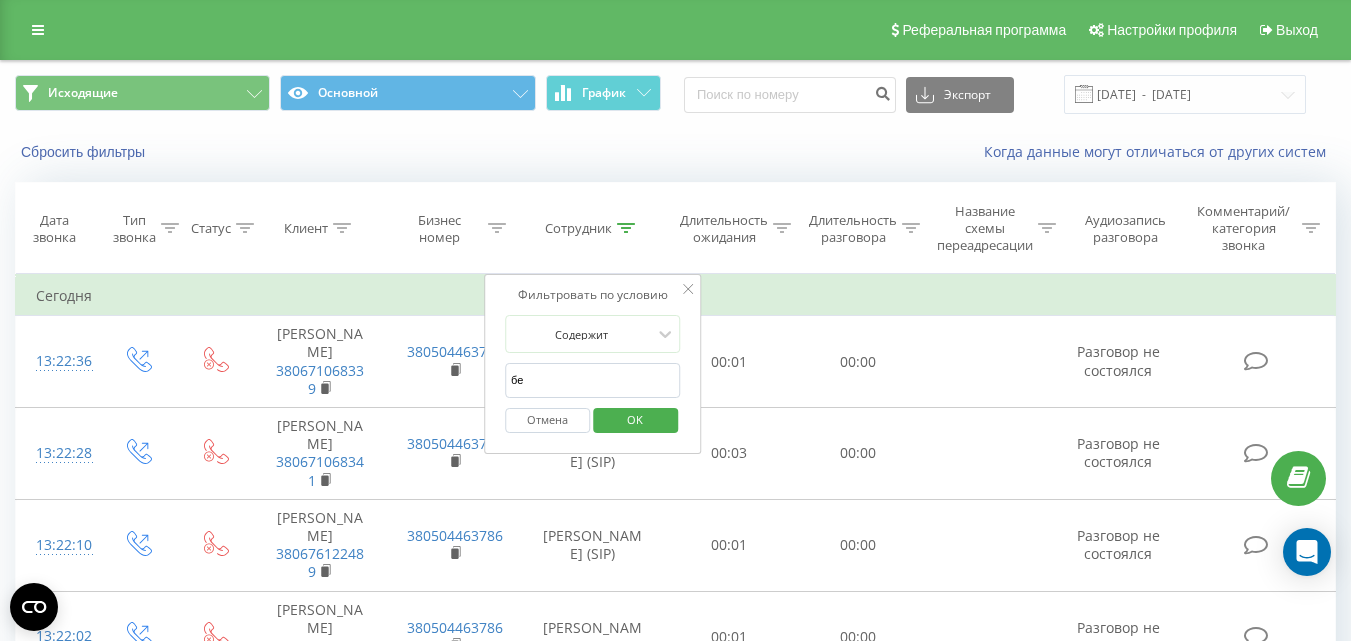 type on "безсмертна" 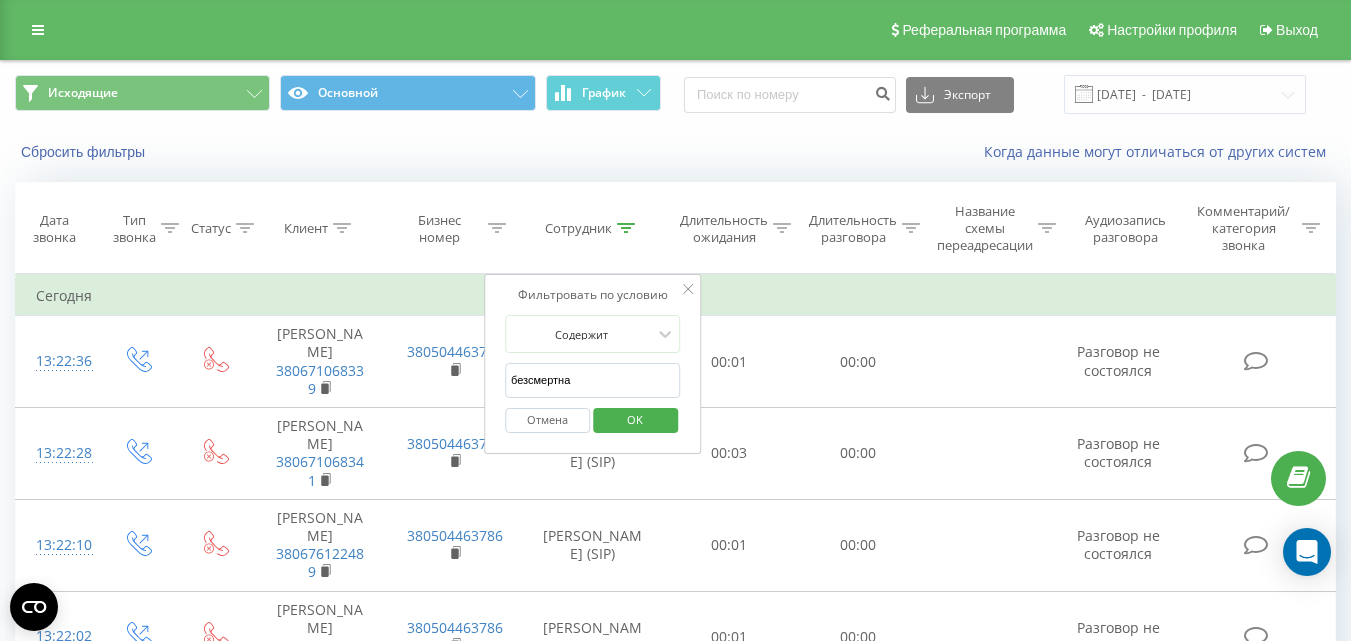 click on "OK" at bounding box center (635, 419) 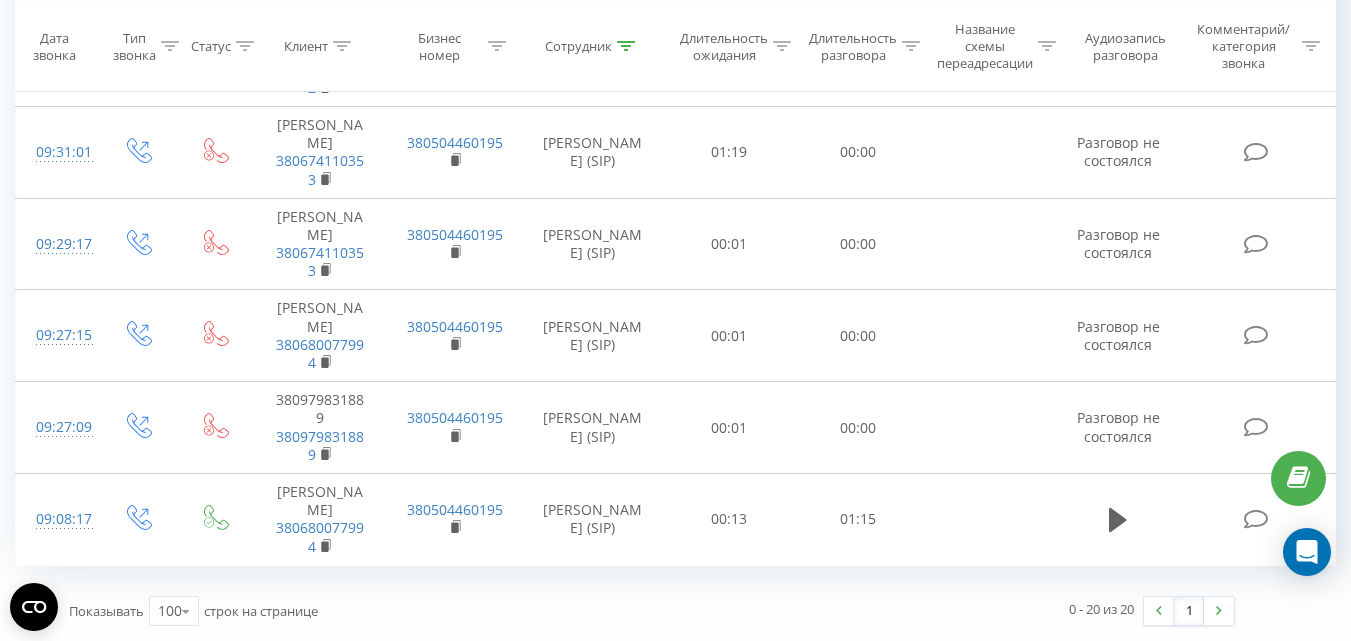 scroll, scrollTop: 0, scrollLeft: 0, axis: both 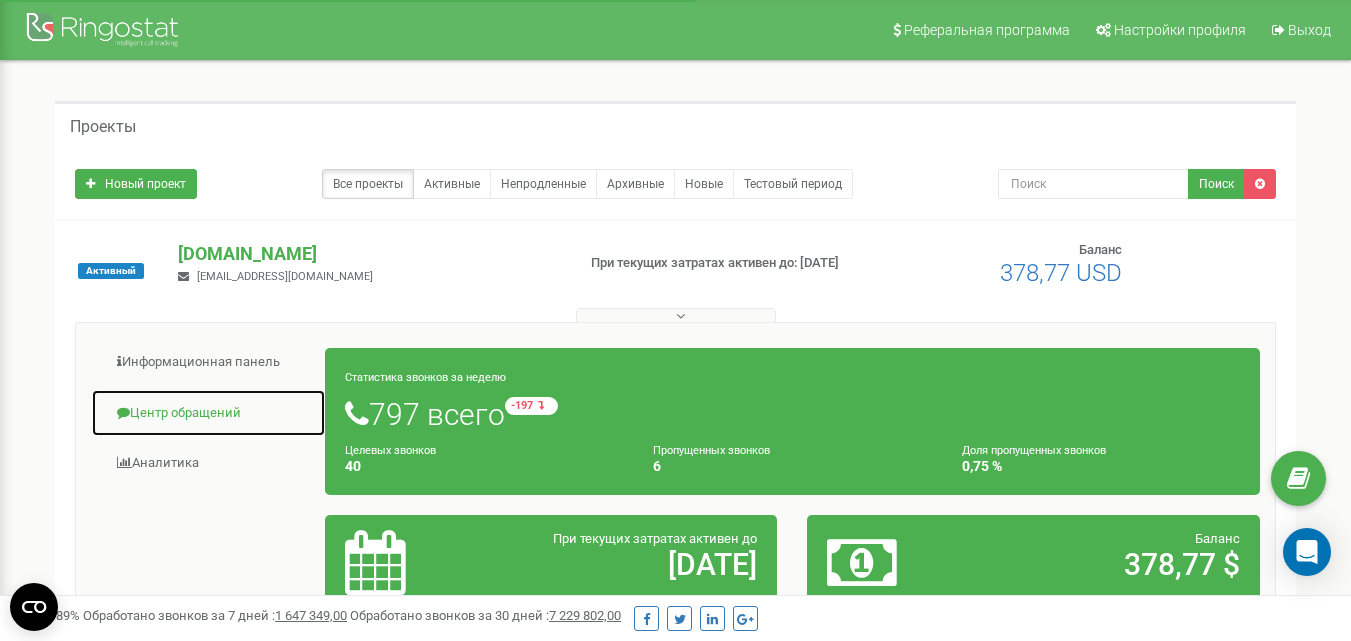 click on "Центр обращений" at bounding box center [208, 413] 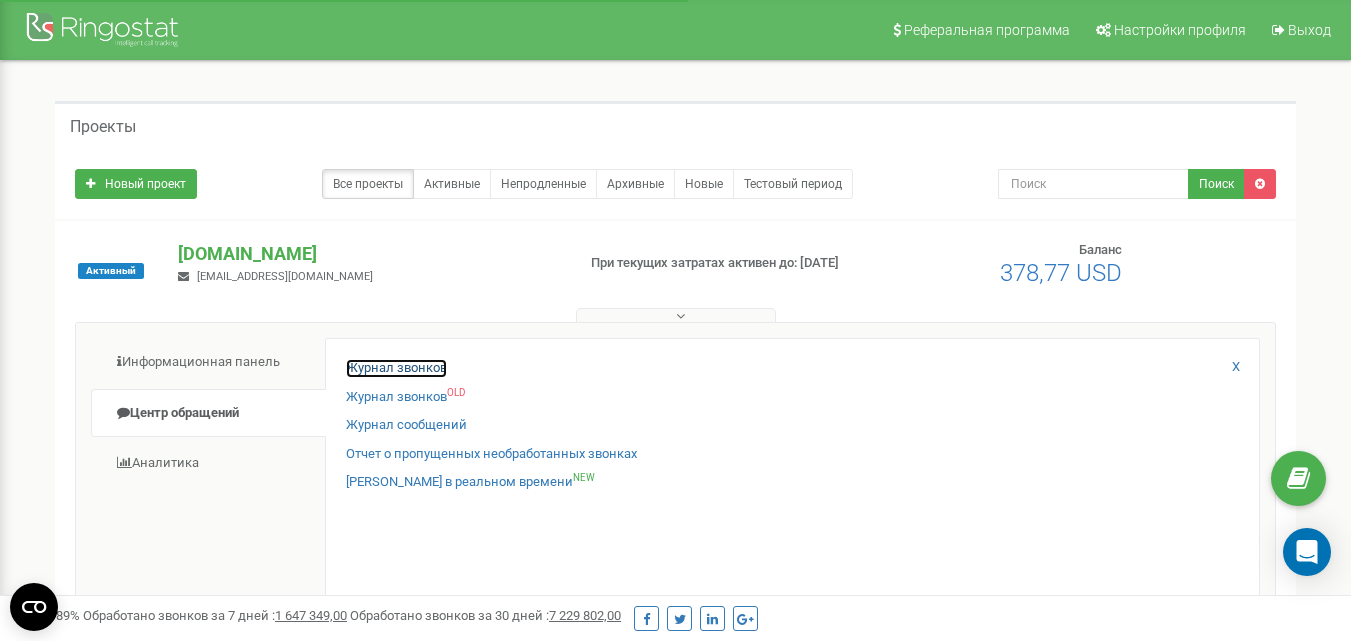 click on "Журнал звонков" at bounding box center (396, 368) 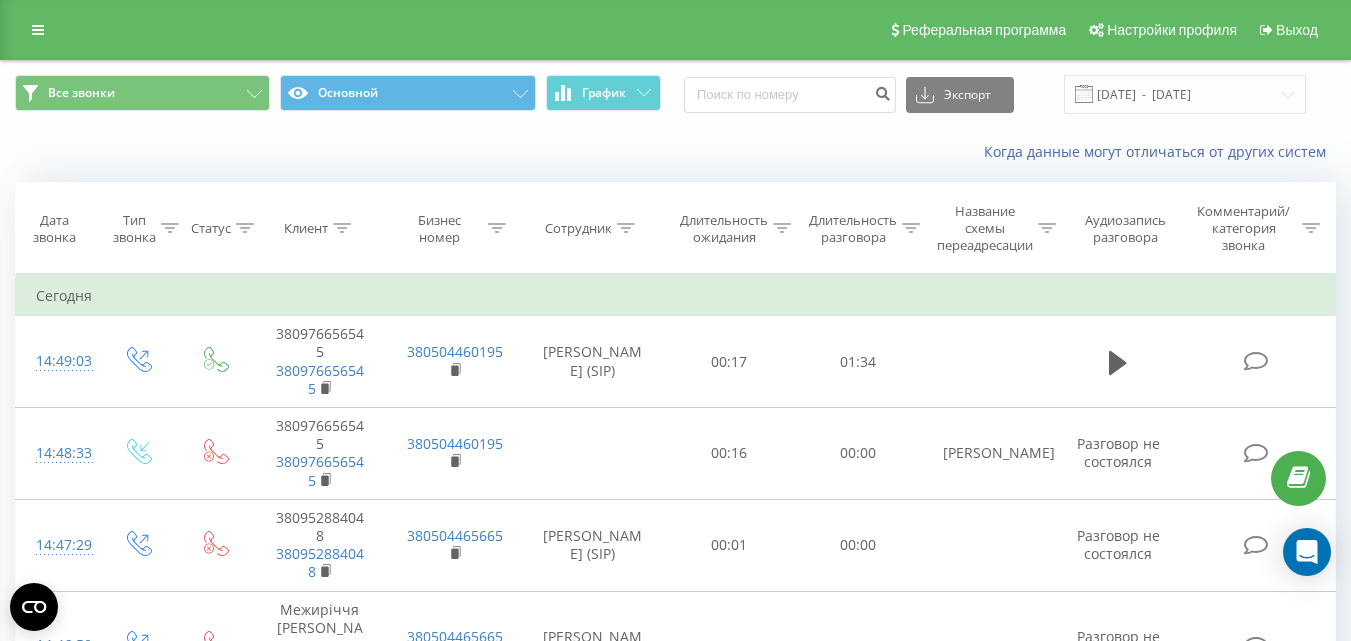 scroll, scrollTop: 0, scrollLeft: 0, axis: both 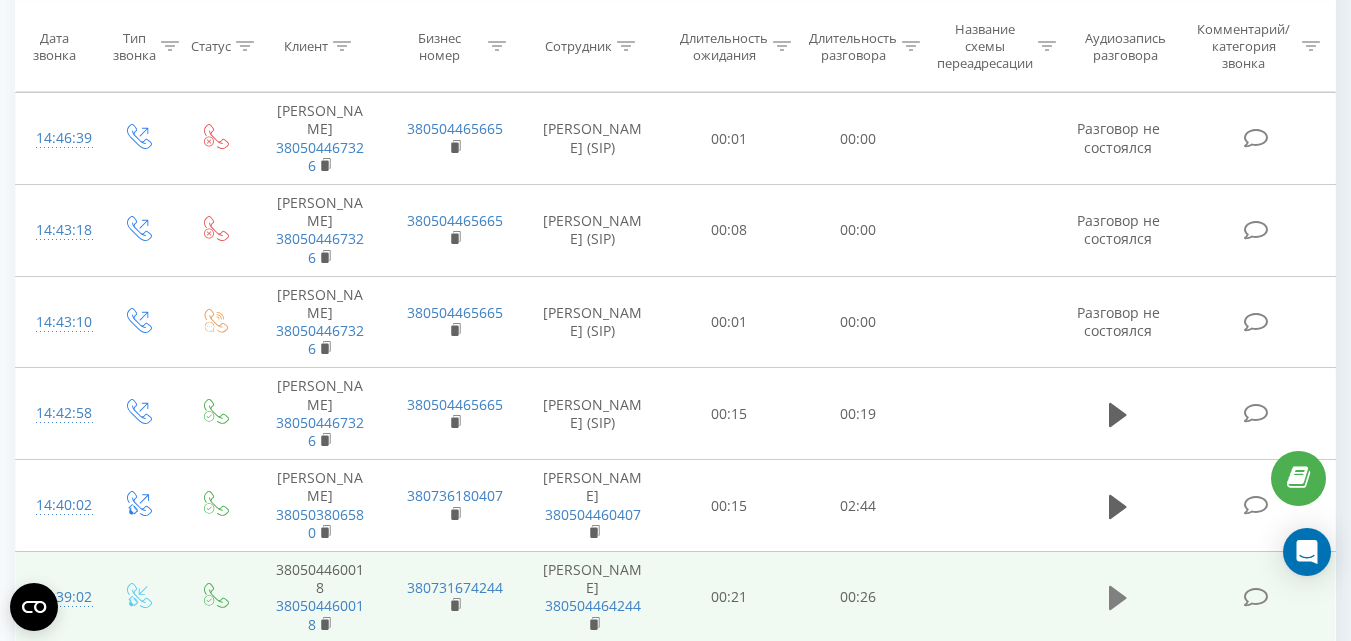 click 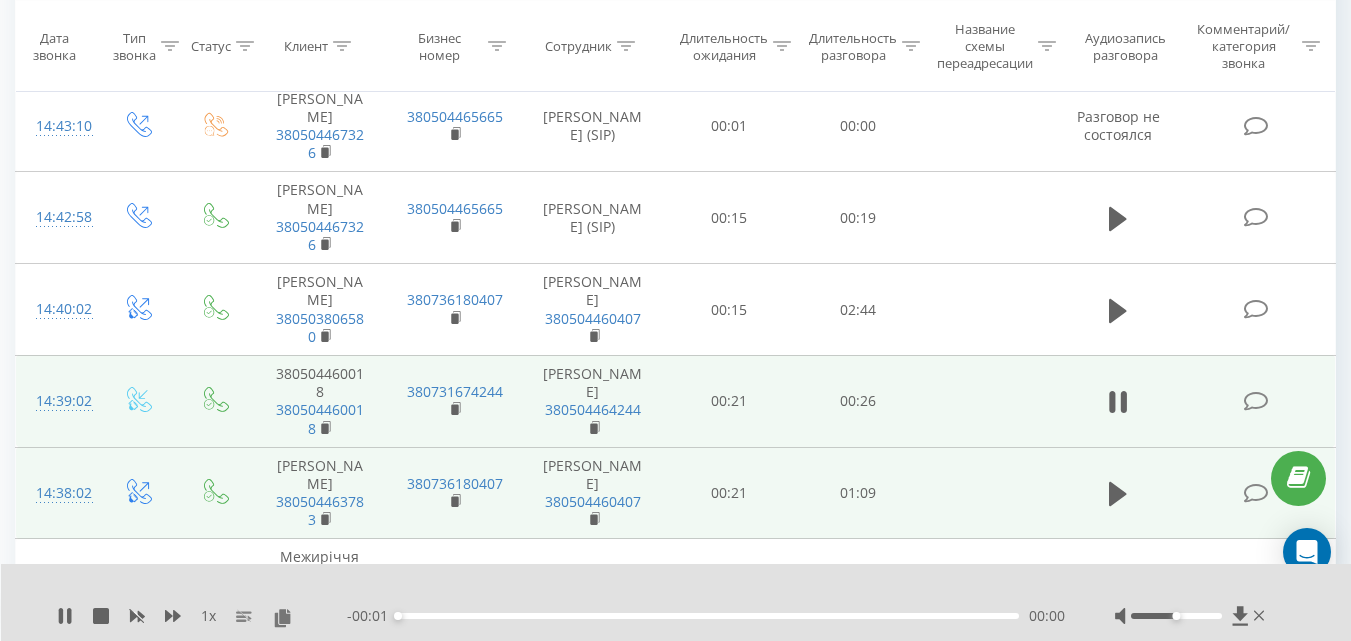 scroll, scrollTop: 1000, scrollLeft: 0, axis: vertical 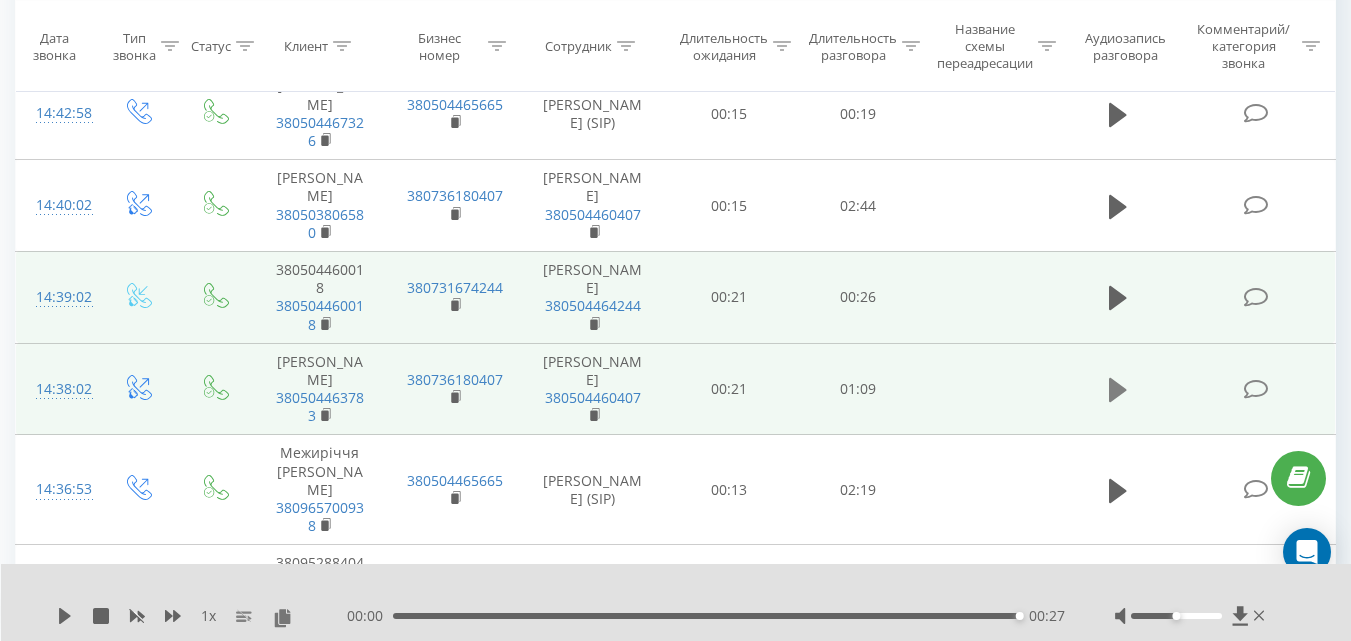 click 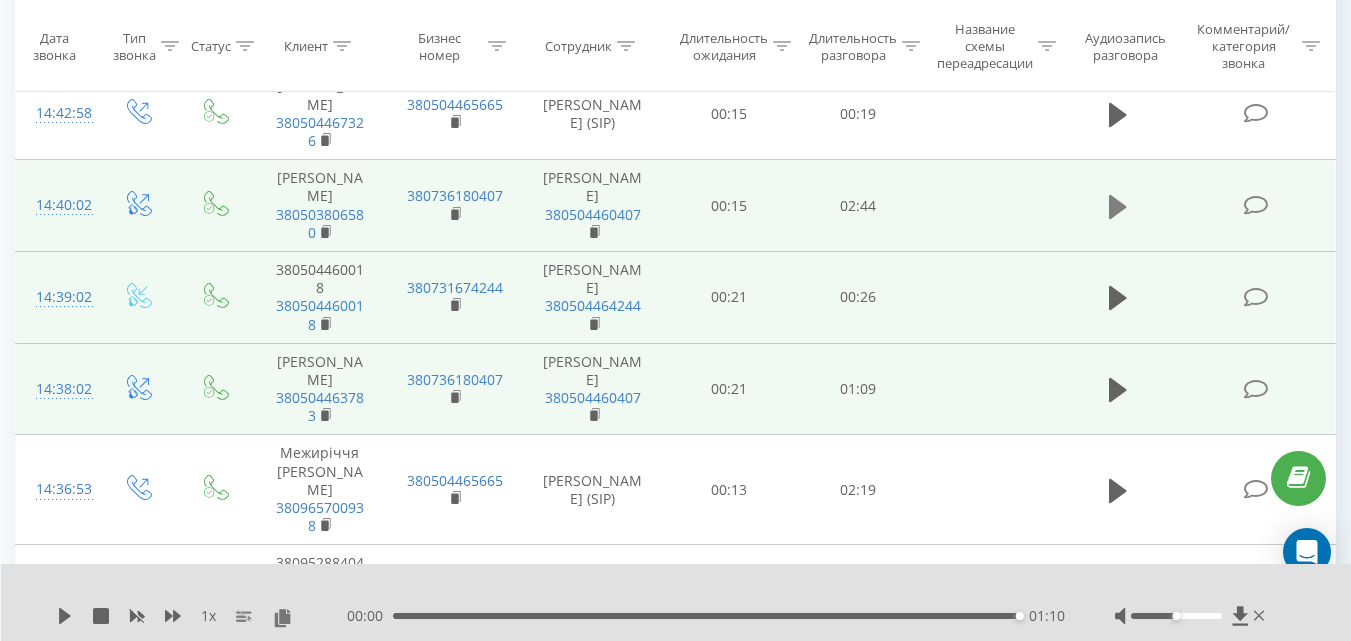 click 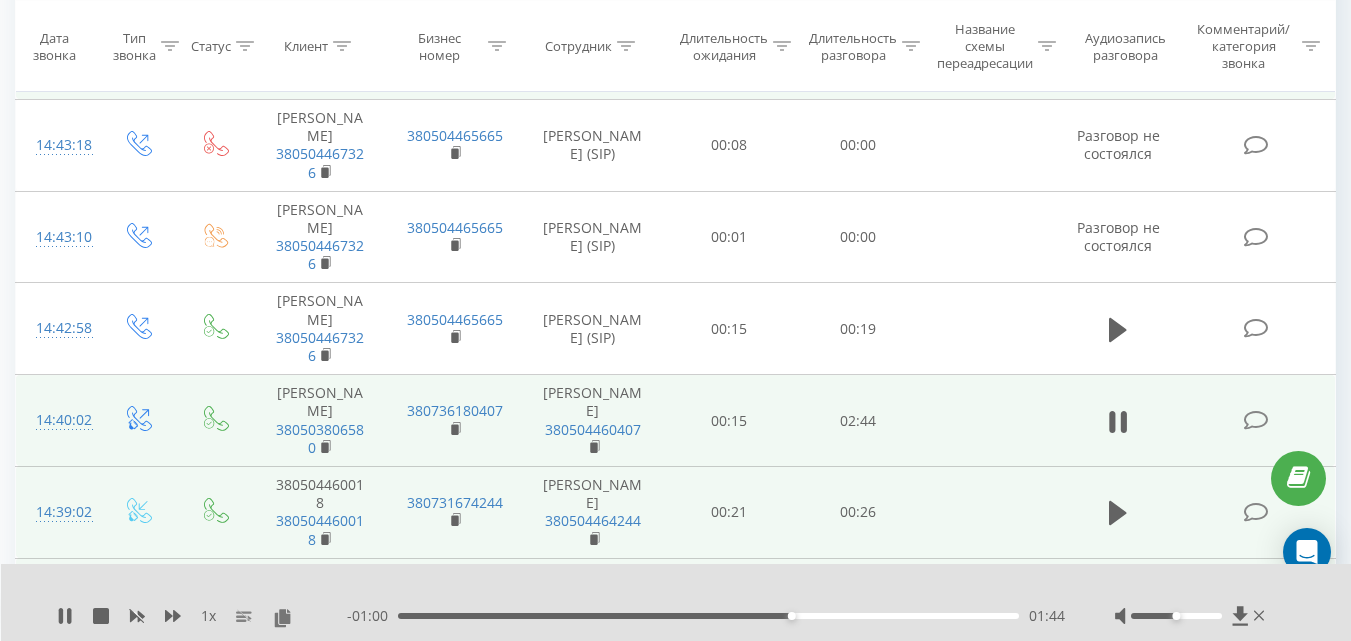 scroll, scrollTop: 800, scrollLeft: 0, axis: vertical 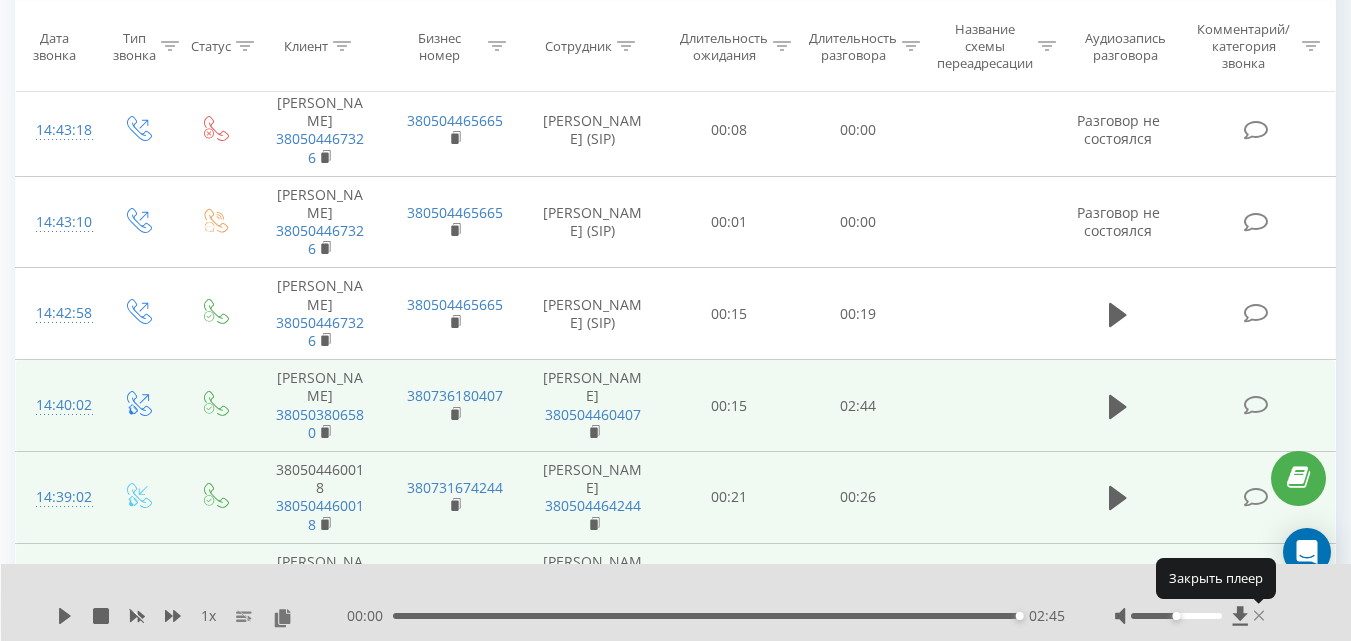 click 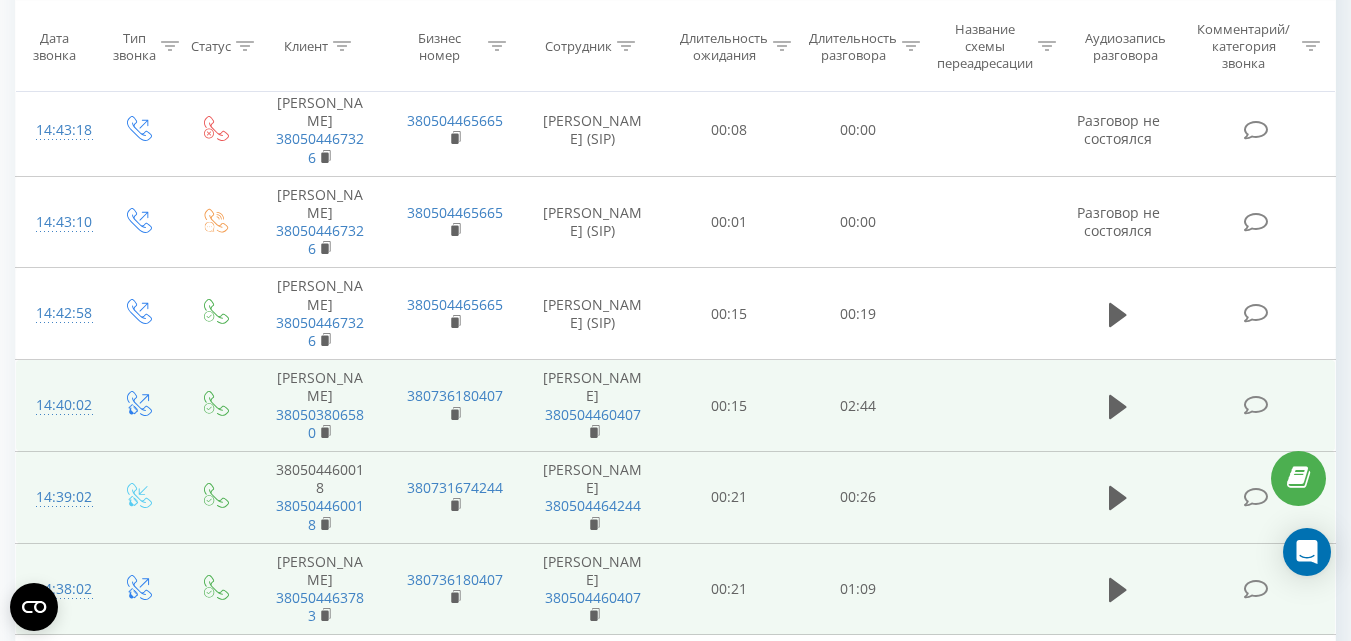 scroll, scrollTop: 200, scrollLeft: 0, axis: vertical 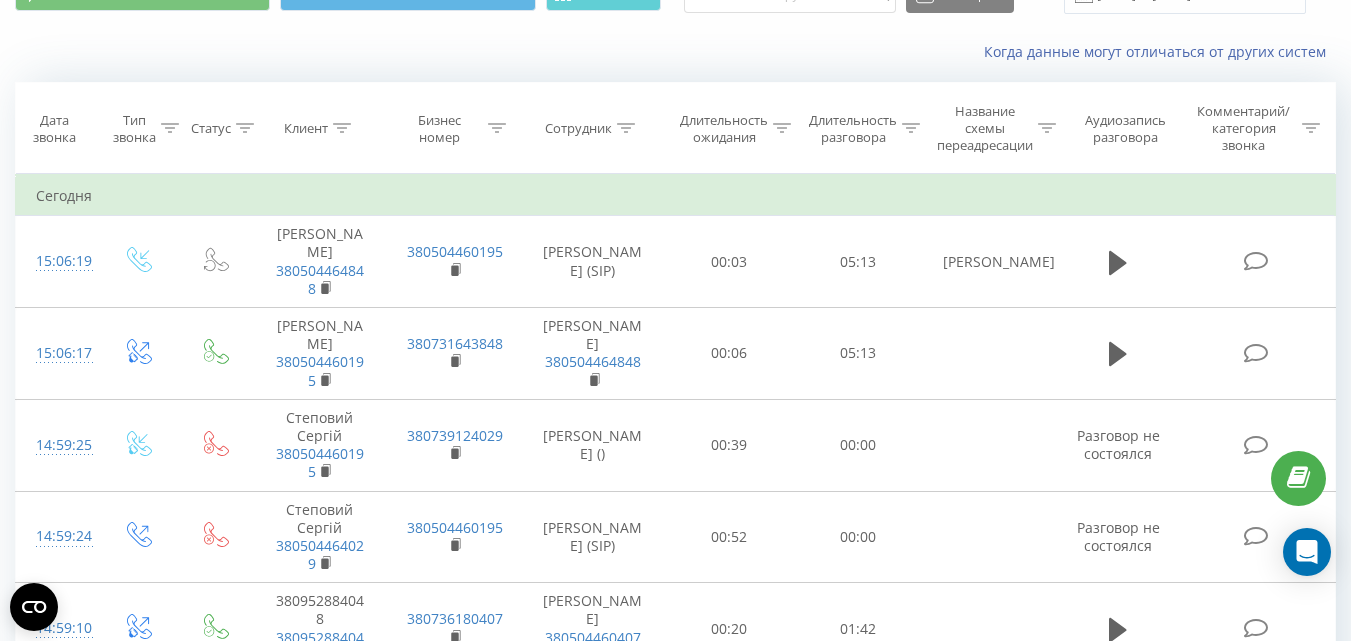 click 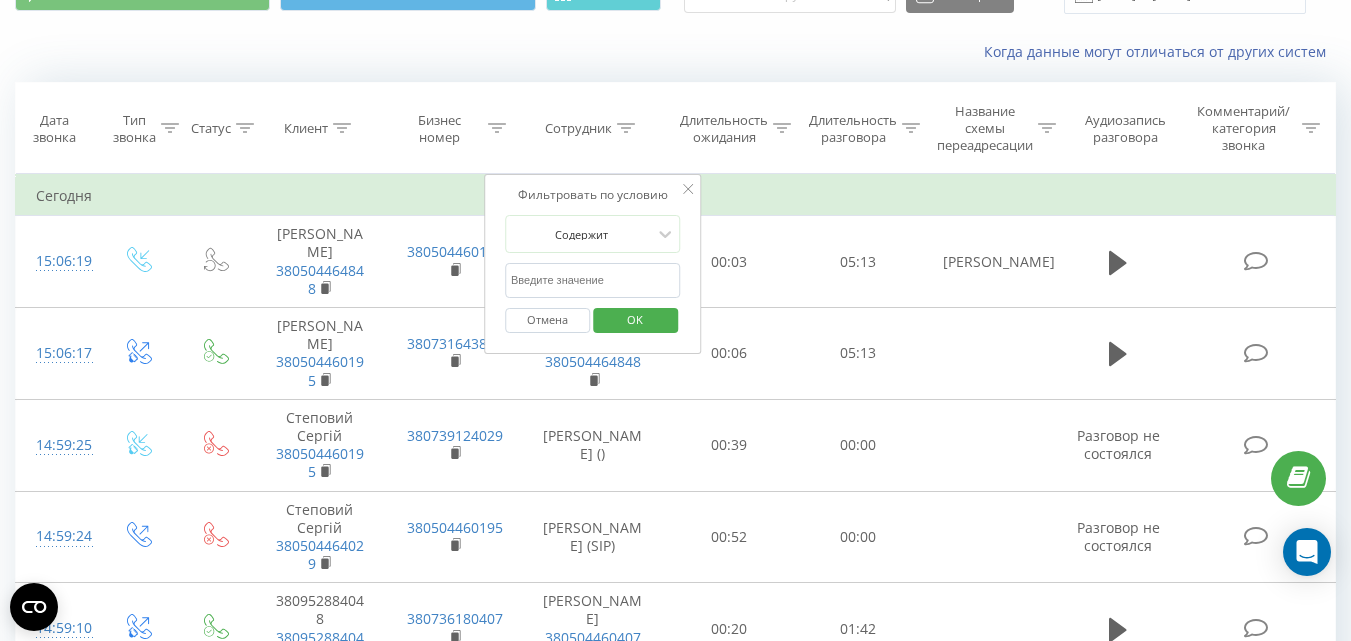 click at bounding box center [593, 280] 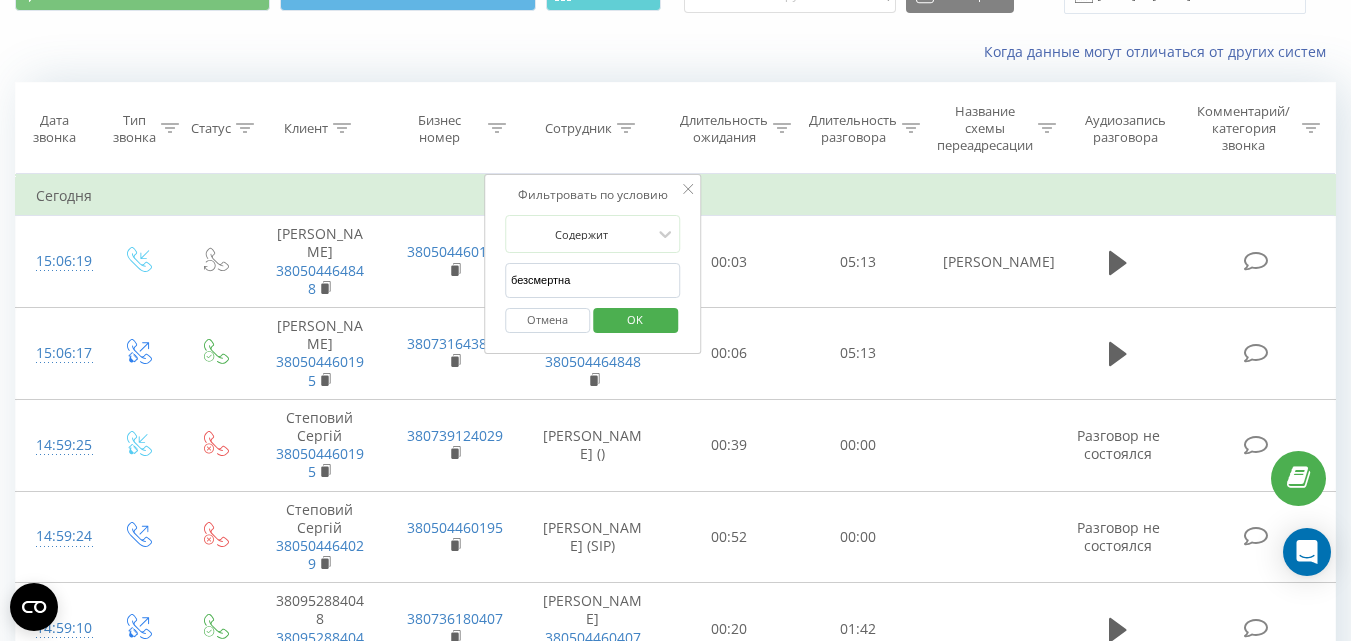 click on "OK" at bounding box center (635, 319) 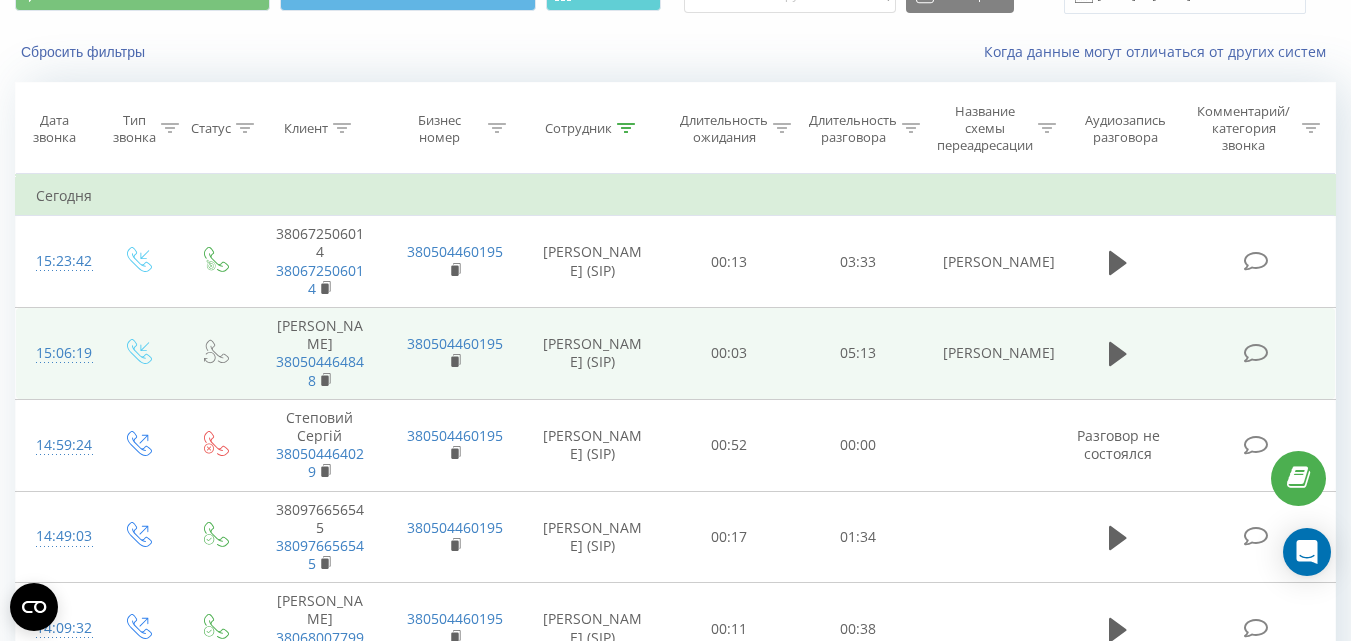 scroll, scrollTop: 100, scrollLeft: 0, axis: vertical 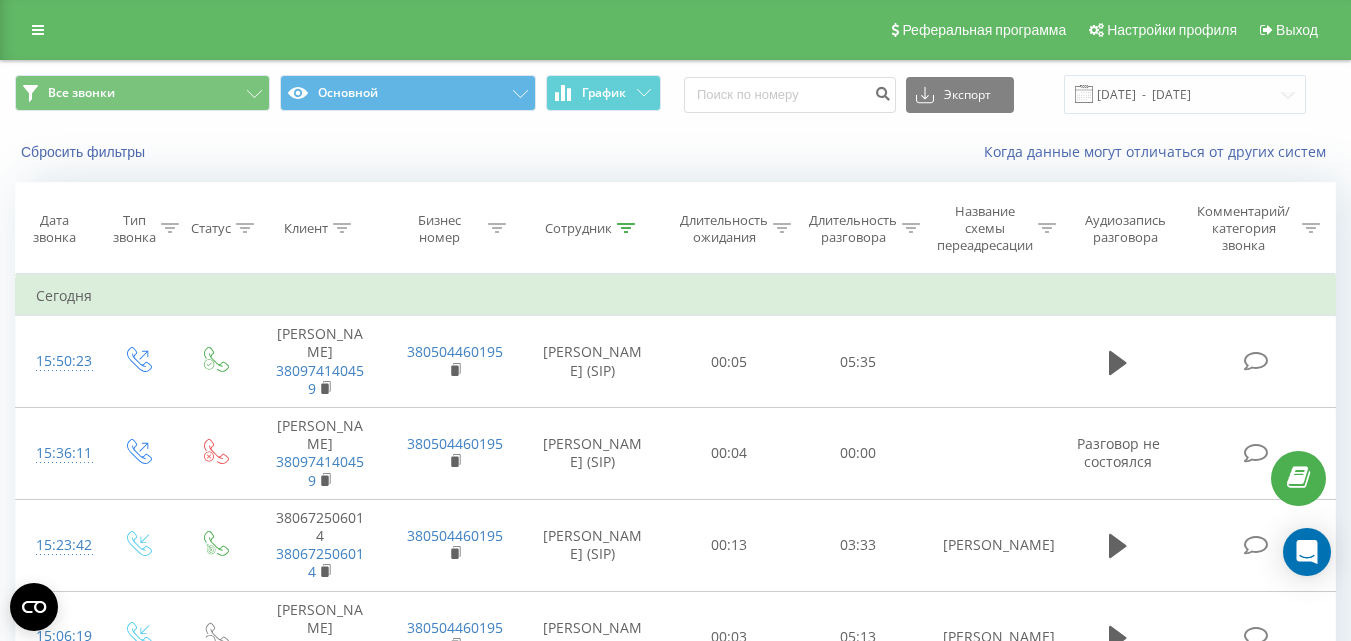 click 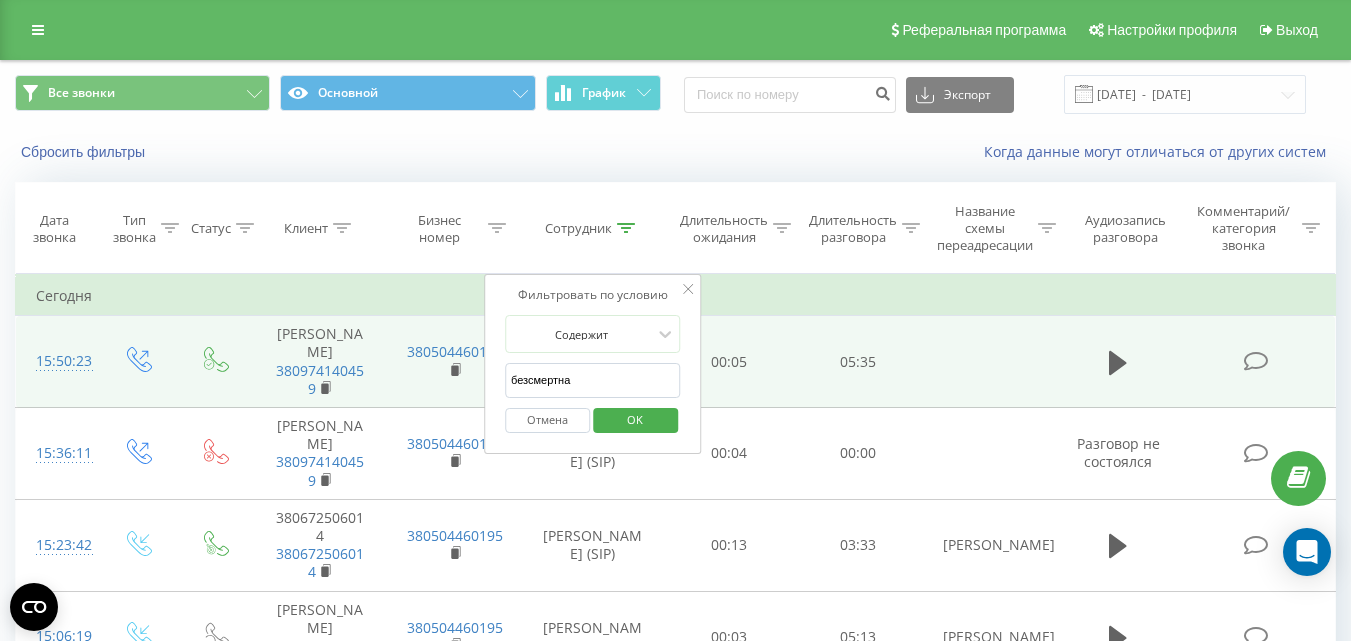 drag, startPoint x: 606, startPoint y: 375, endPoint x: 424, endPoint y: 394, distance: 182.98907 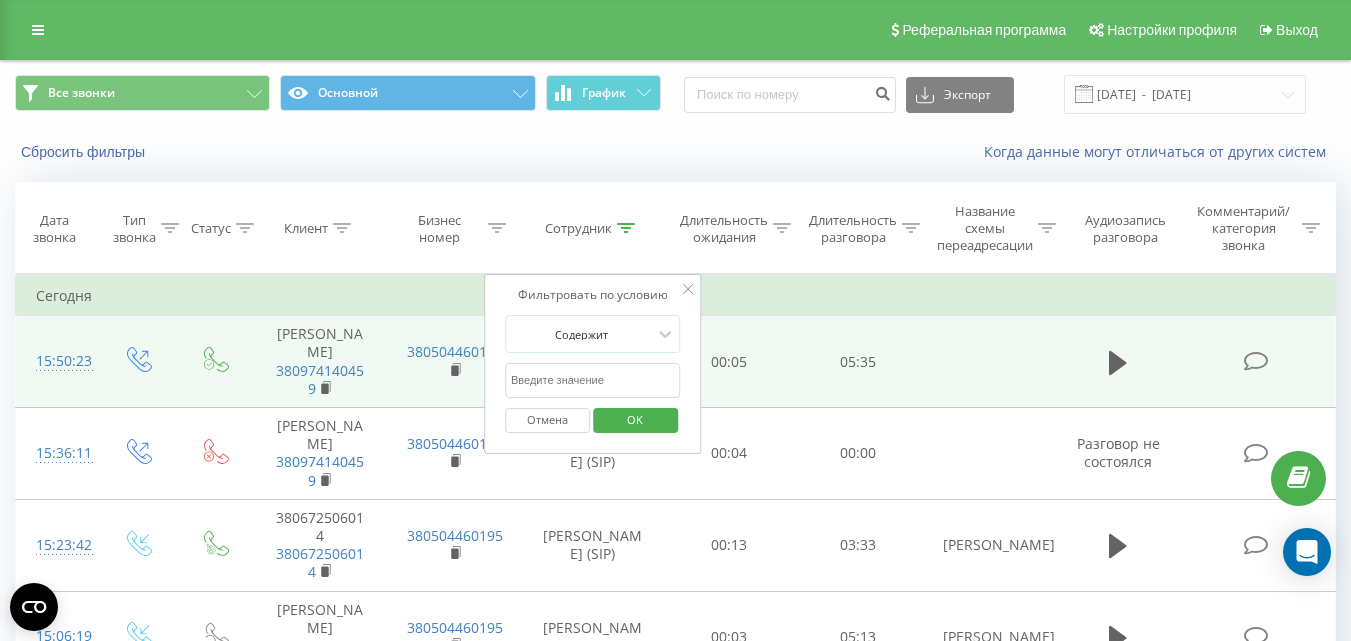 click on "OK" at bounding box center (635, 420) 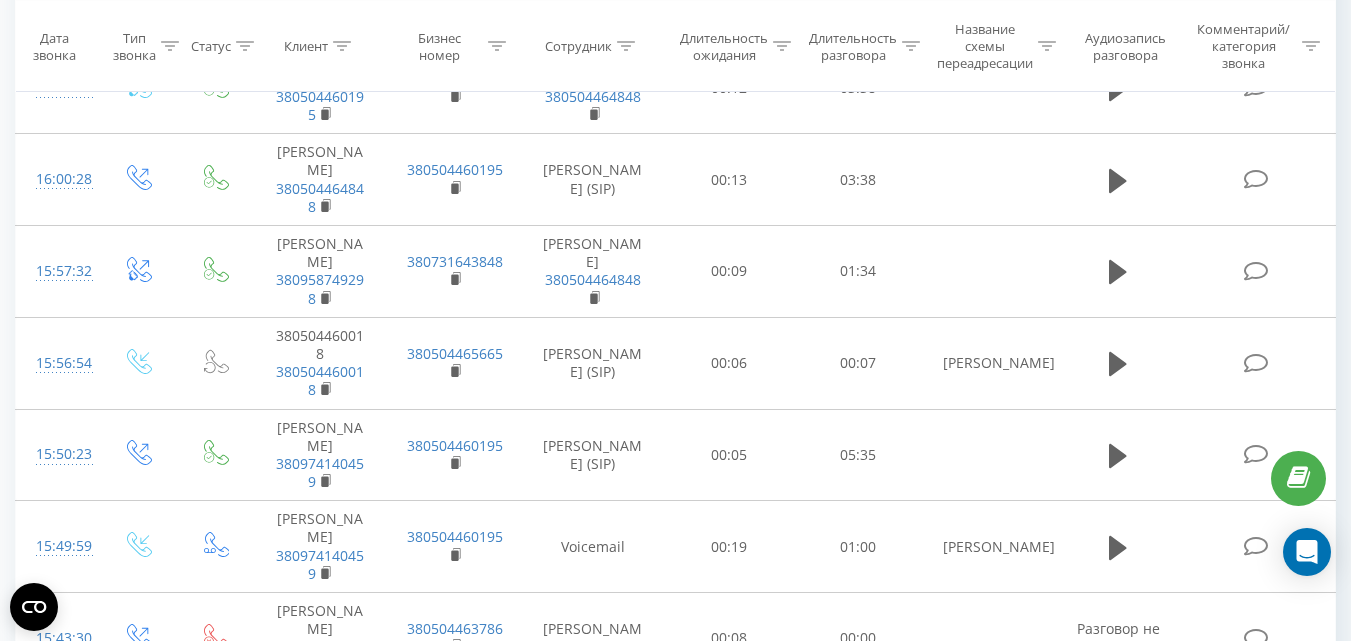 scroll, scrollTop: 473, scrollLeft: 0, axis: vertical 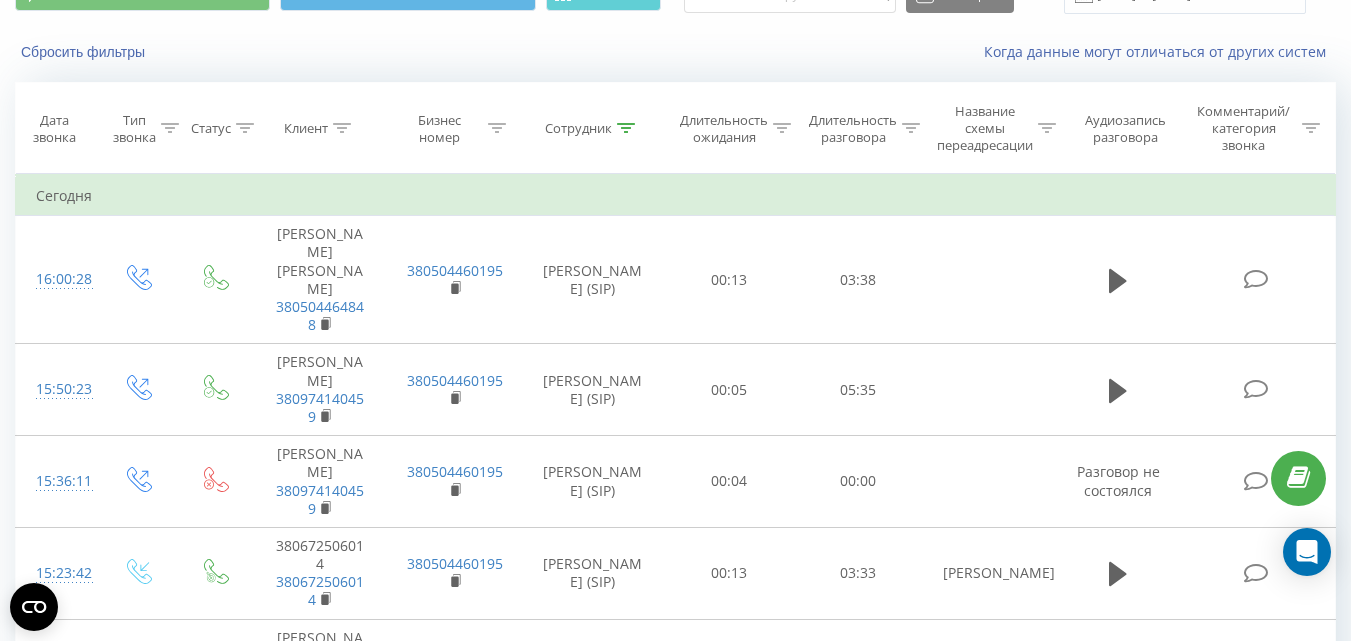 click 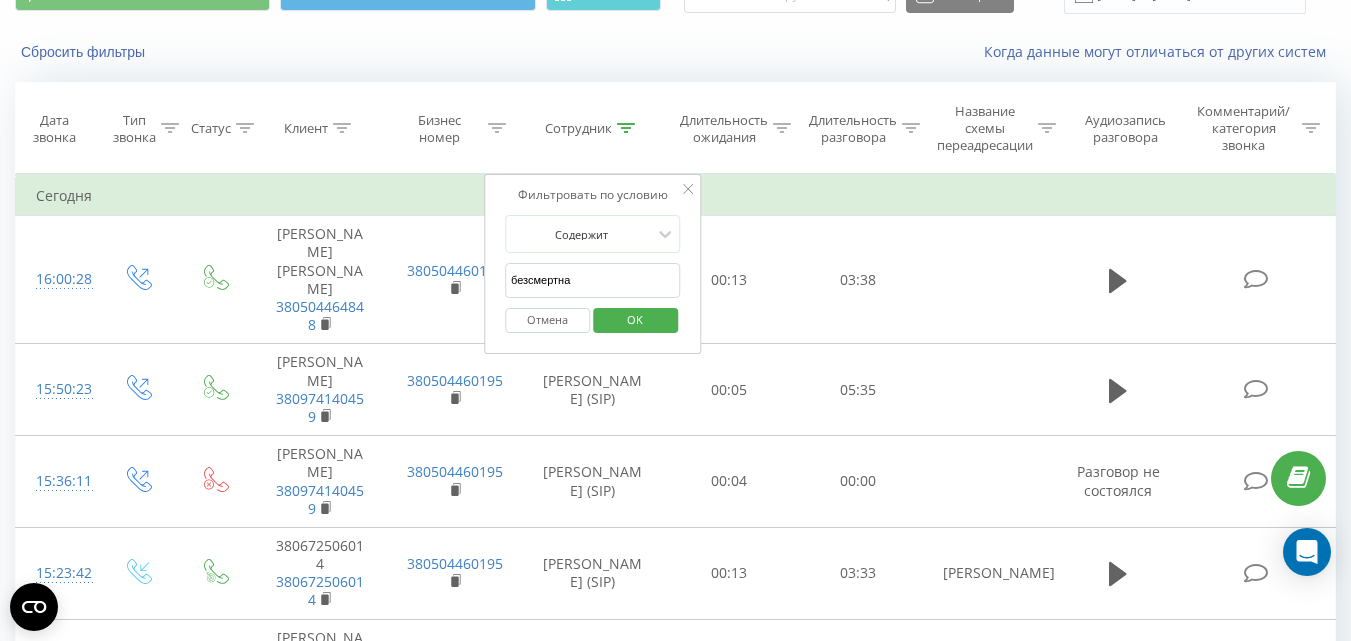 click on "OK" at bounding box center [635, 319] 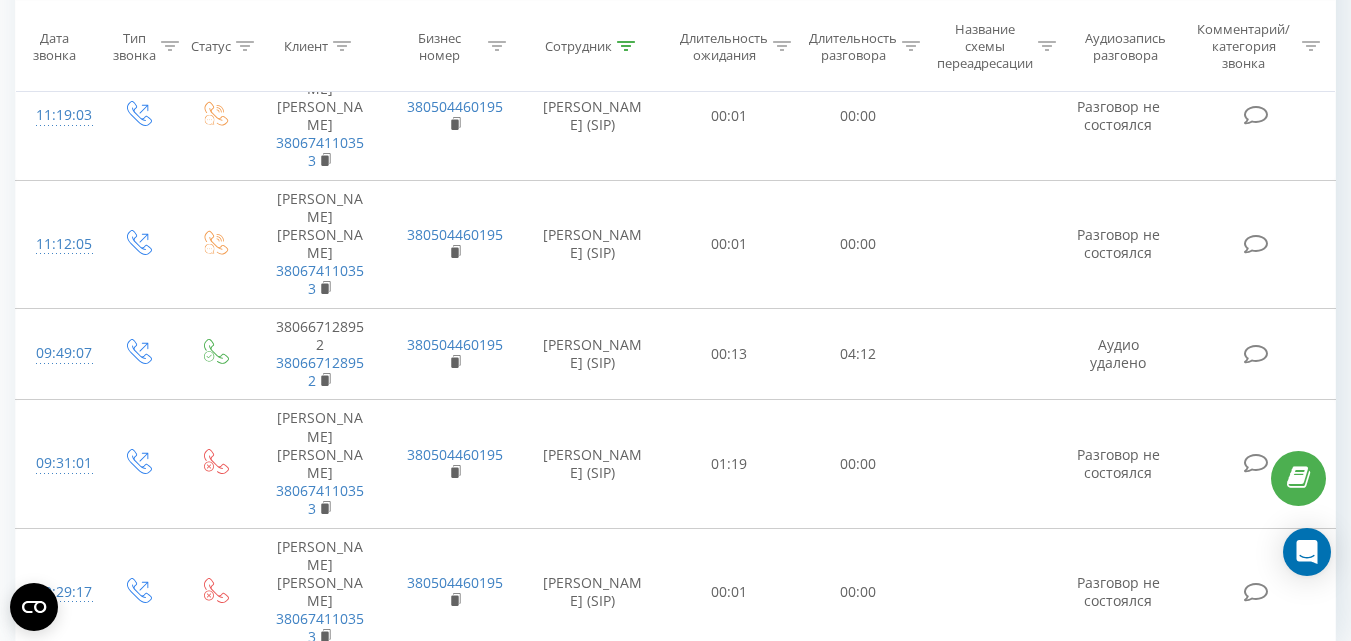 scroll, scrollTop: 0, scrollLeft: 0, axis: both 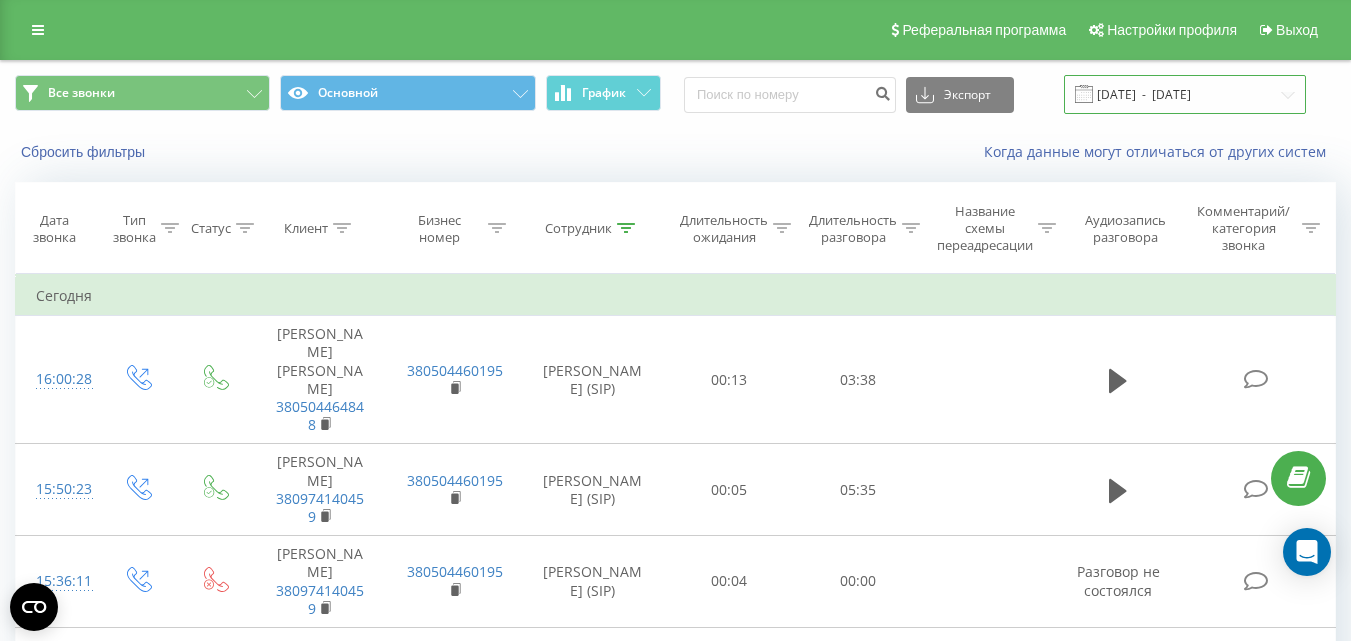 click on "[DATE]  -  [DATE]" at bounding box center (1185, 94) 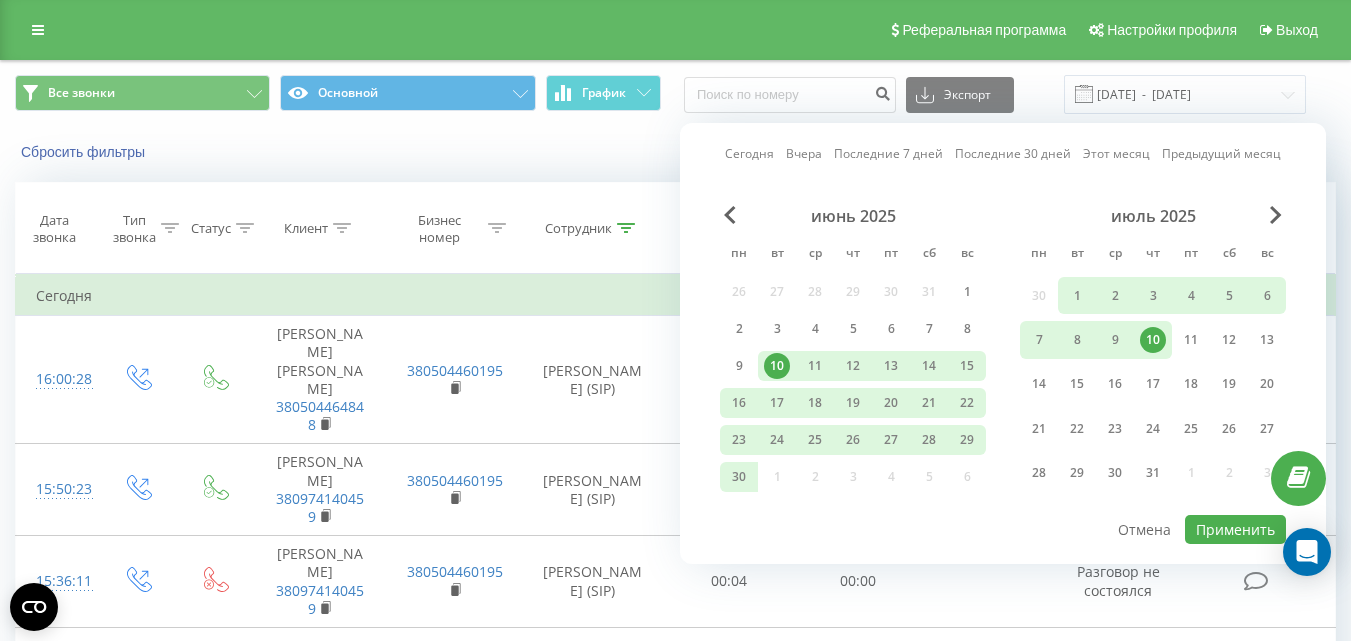 click on "10" at bounding box center (1153, 340) 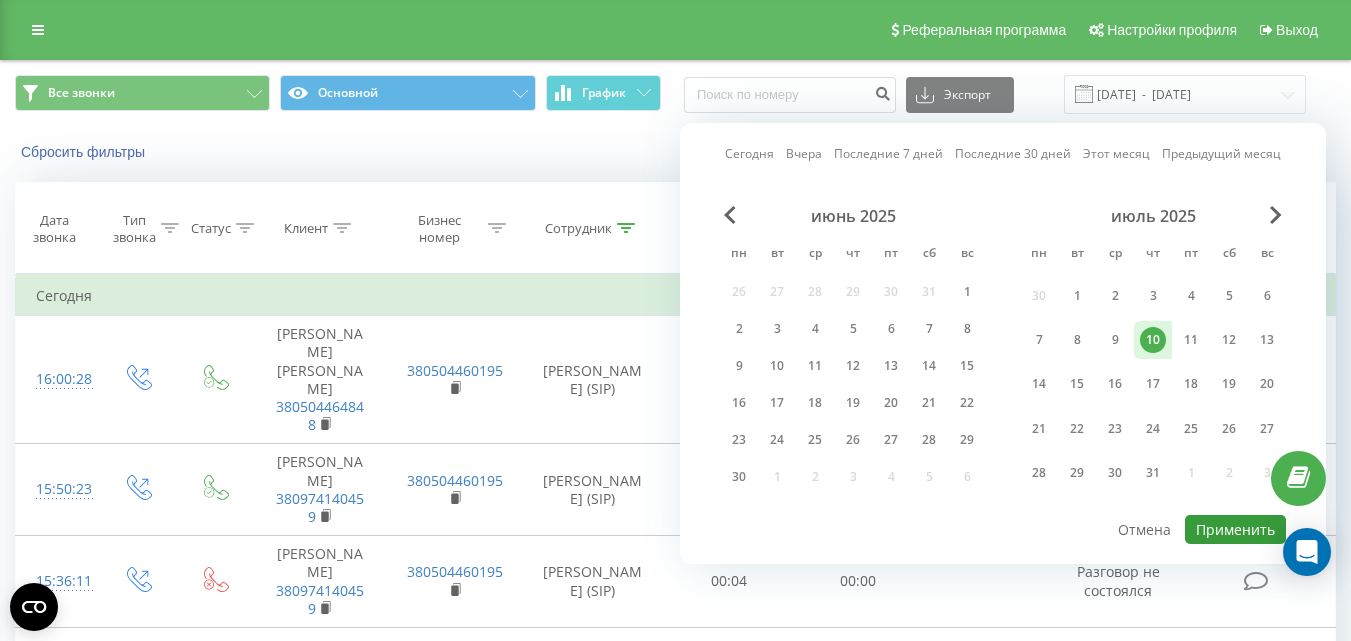 click on "Применить" at bounding box center [1235, 529] 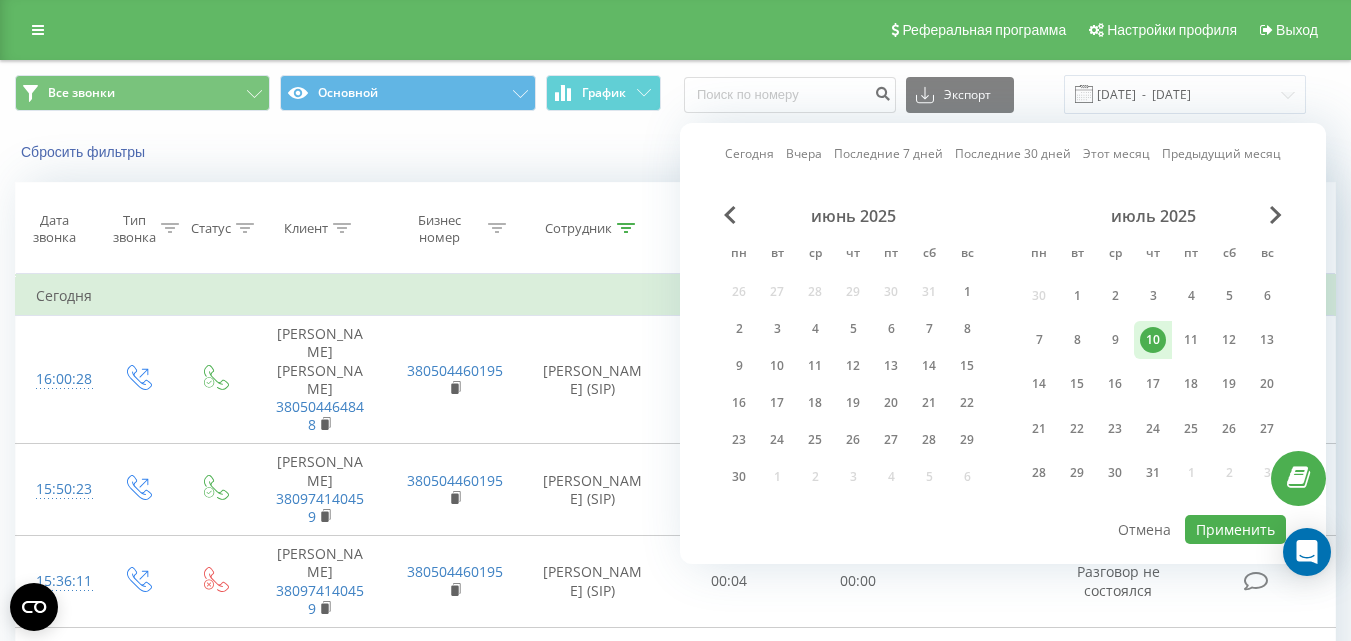 type on "10.07.2025  -  10.07.2025" 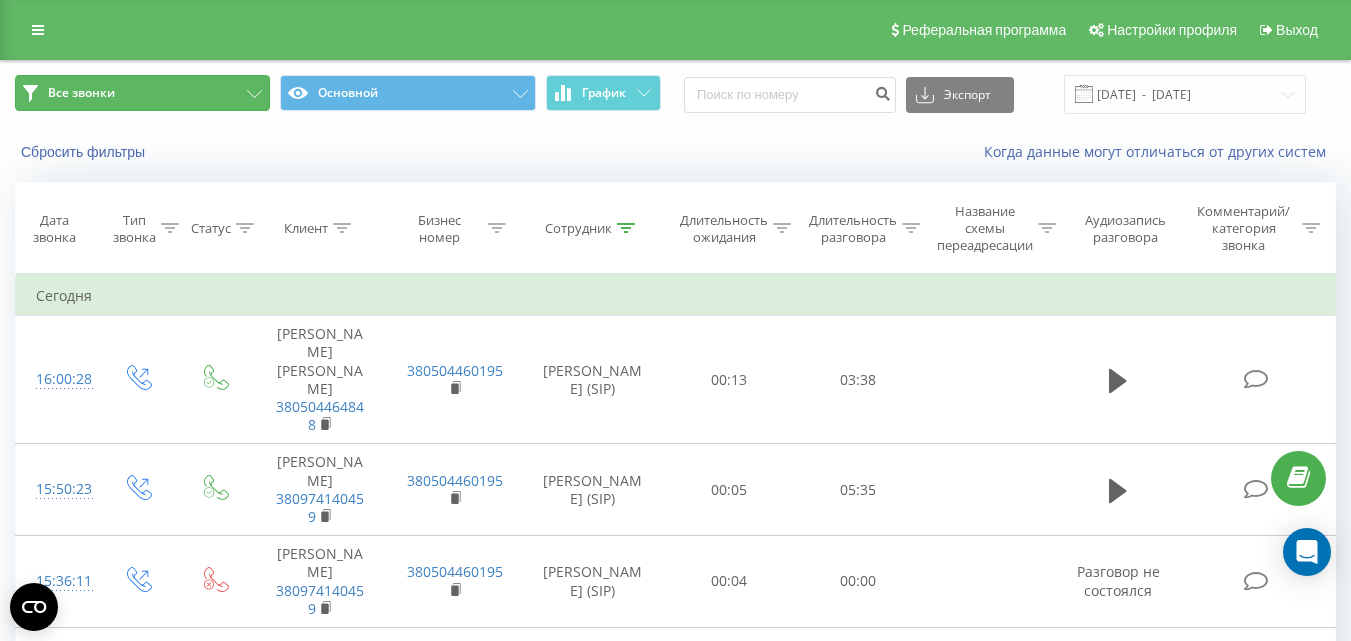 click on "Все звонки" at bounding box center [142, 93] 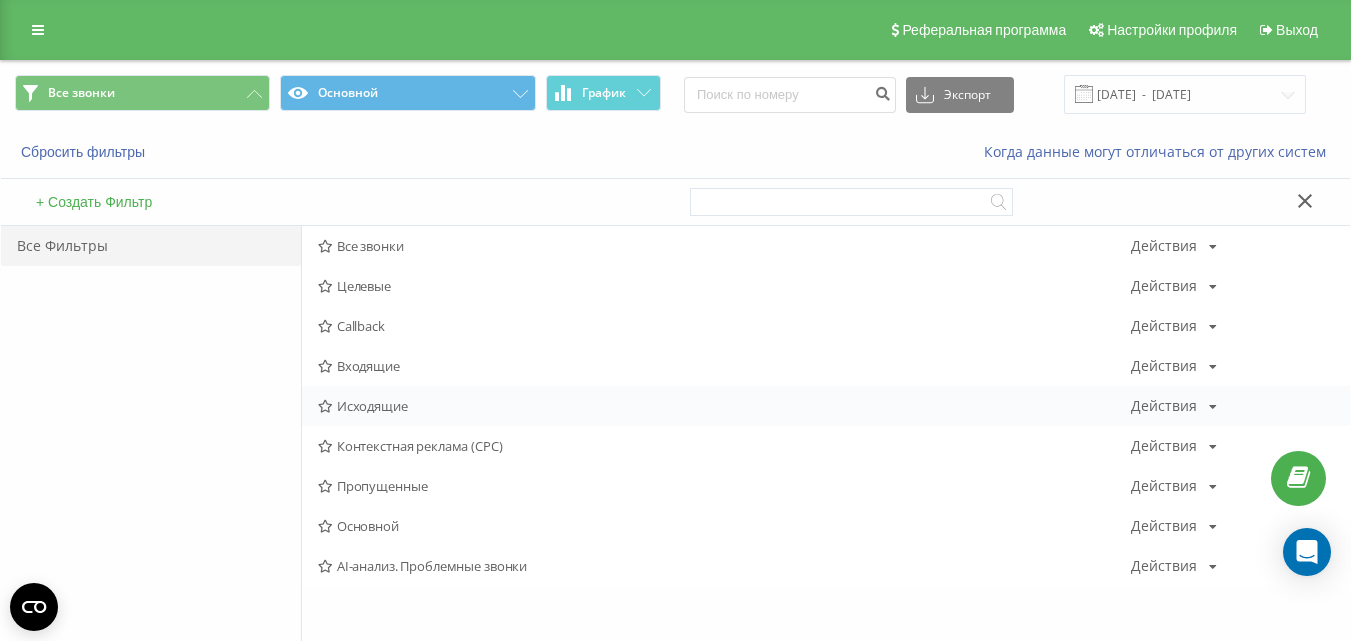 click on "Исходящие" at bounding box center [724, 406] 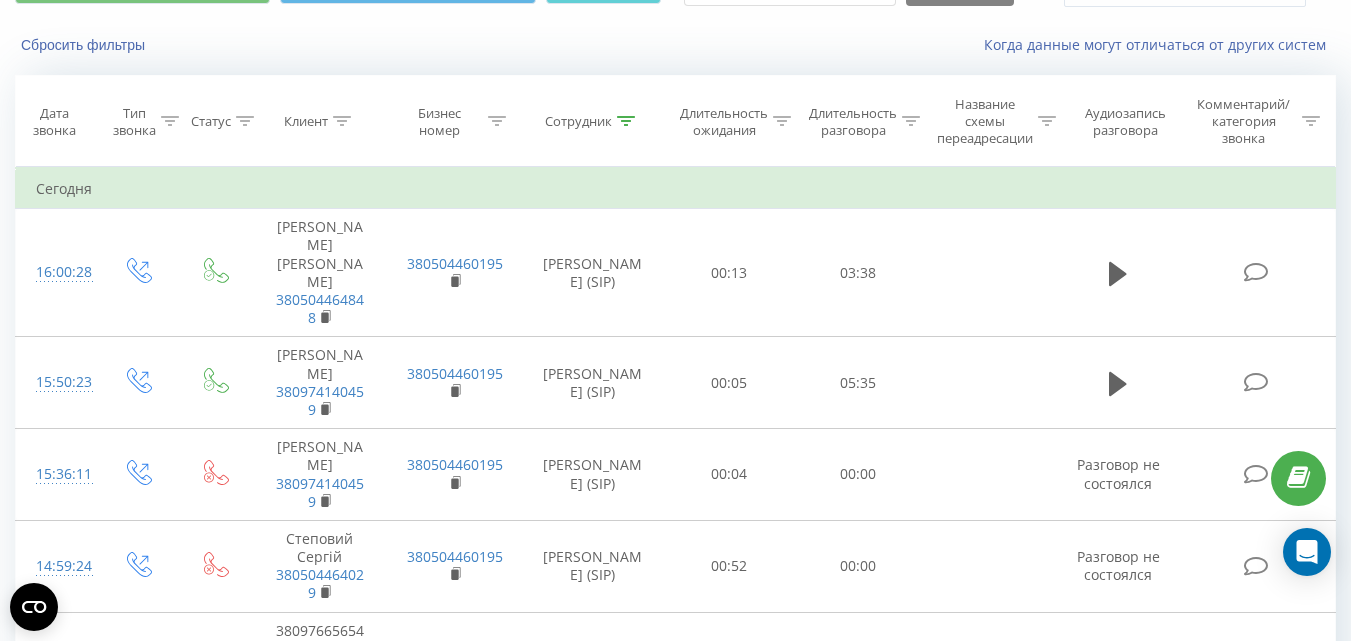 scroll, scrollTop: 102, scrollLeft: 0, axis: vertical 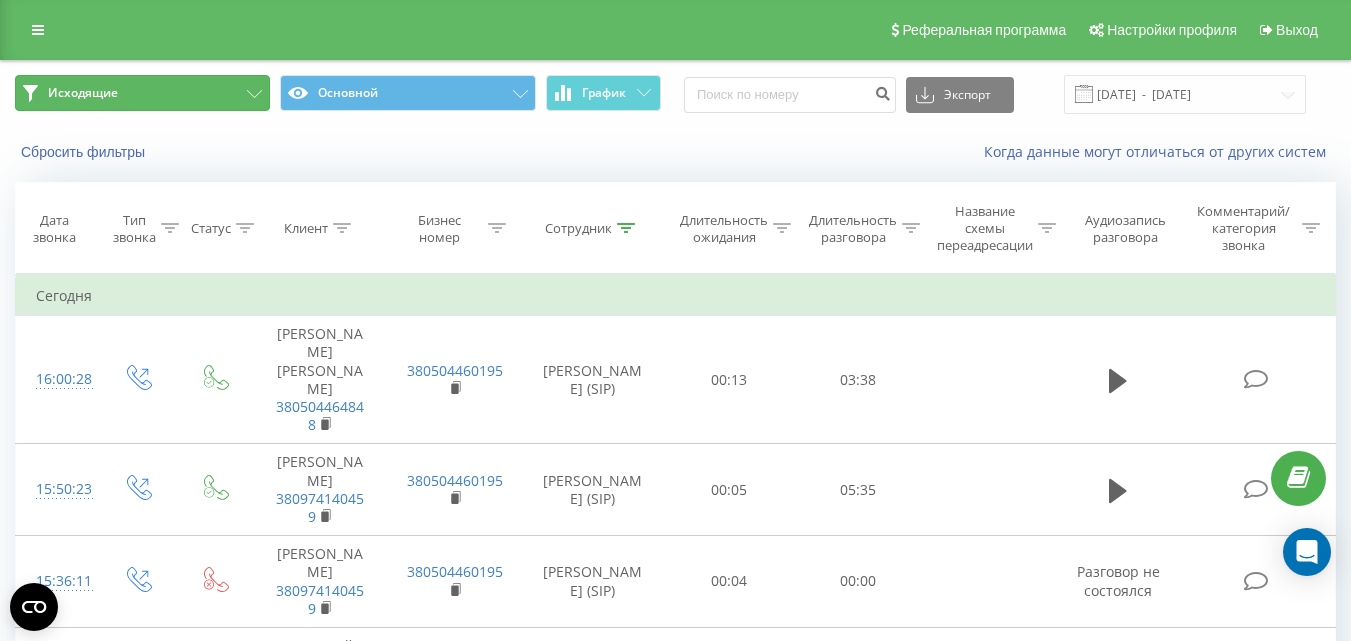 click on "Исходящие" at bounding box center [142, 93] 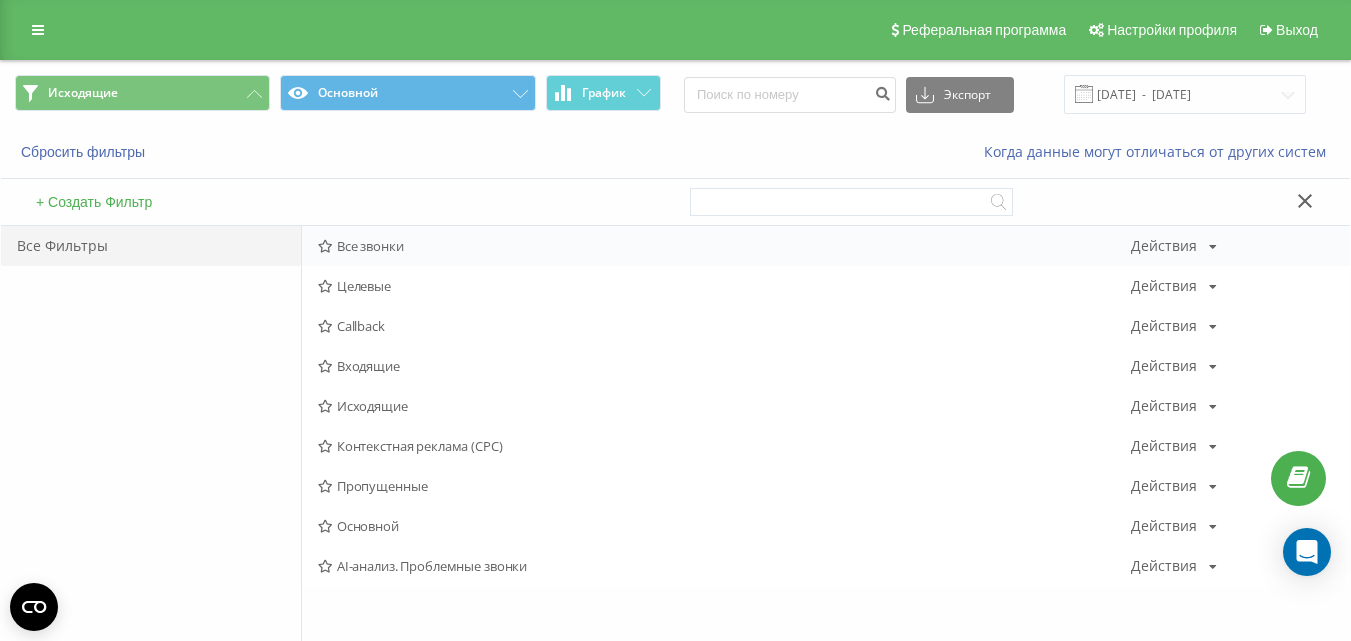 click on "Все звонки" at bounding box center (724, 246) 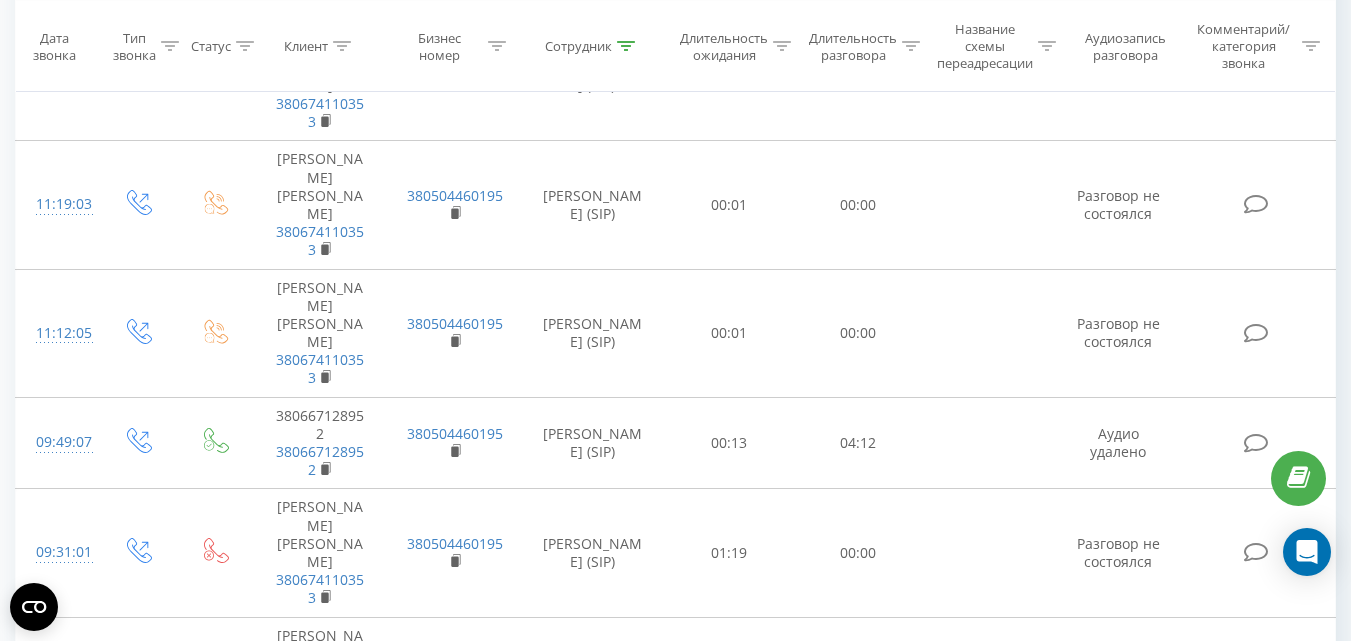 scroll, scrollTop: 2208, scrollLeft: 0, axis: vertical 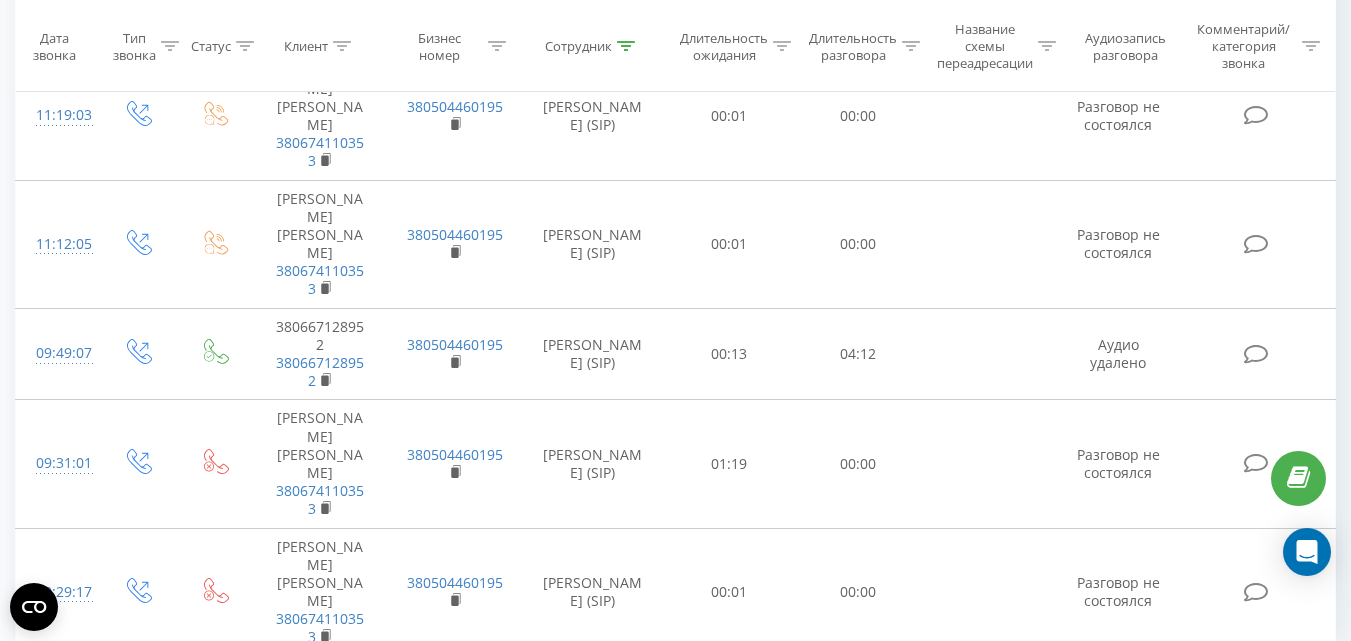click on "25" at bounding box center [166, 702] 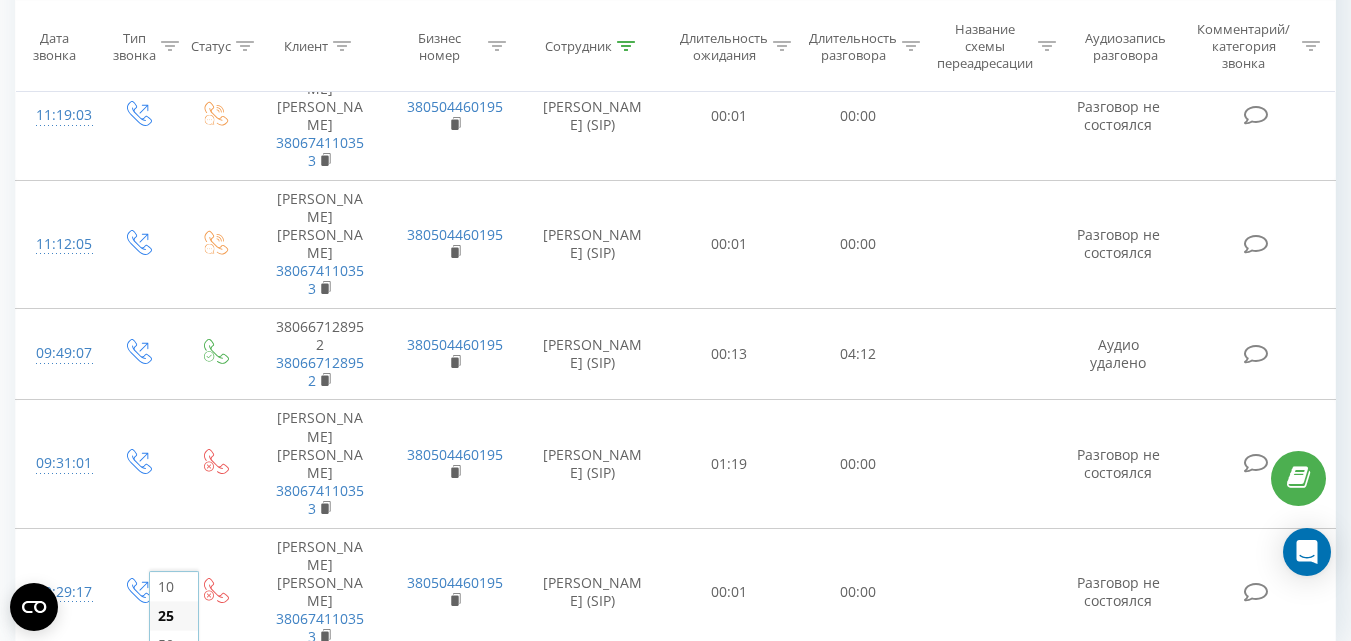 click on "100" at bounding box center [174, 673] 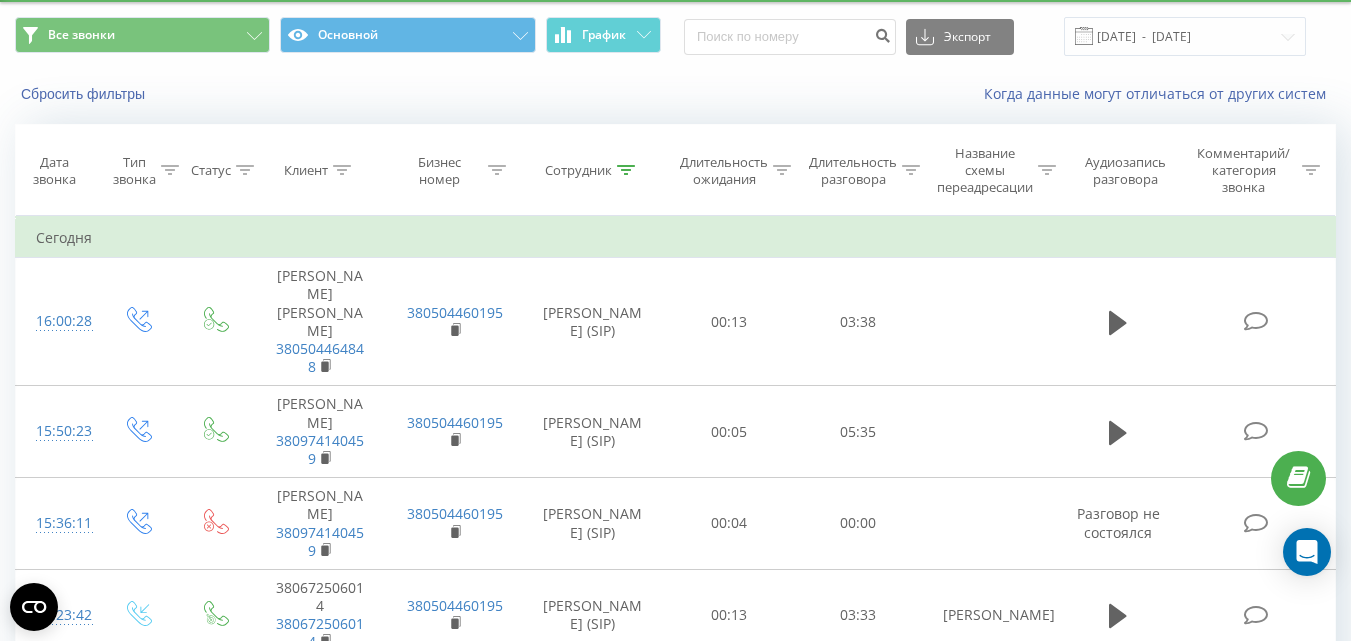 scroll, scrollTop: 0, scrollLeft: 0, axis: both 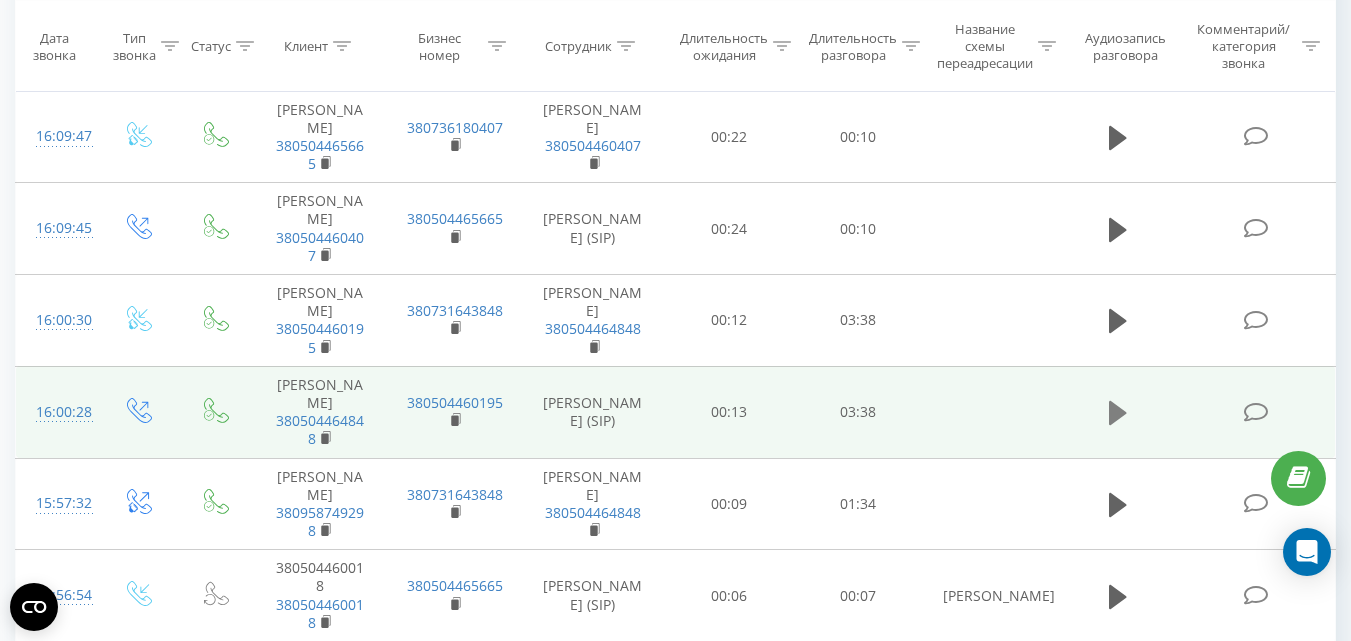 click 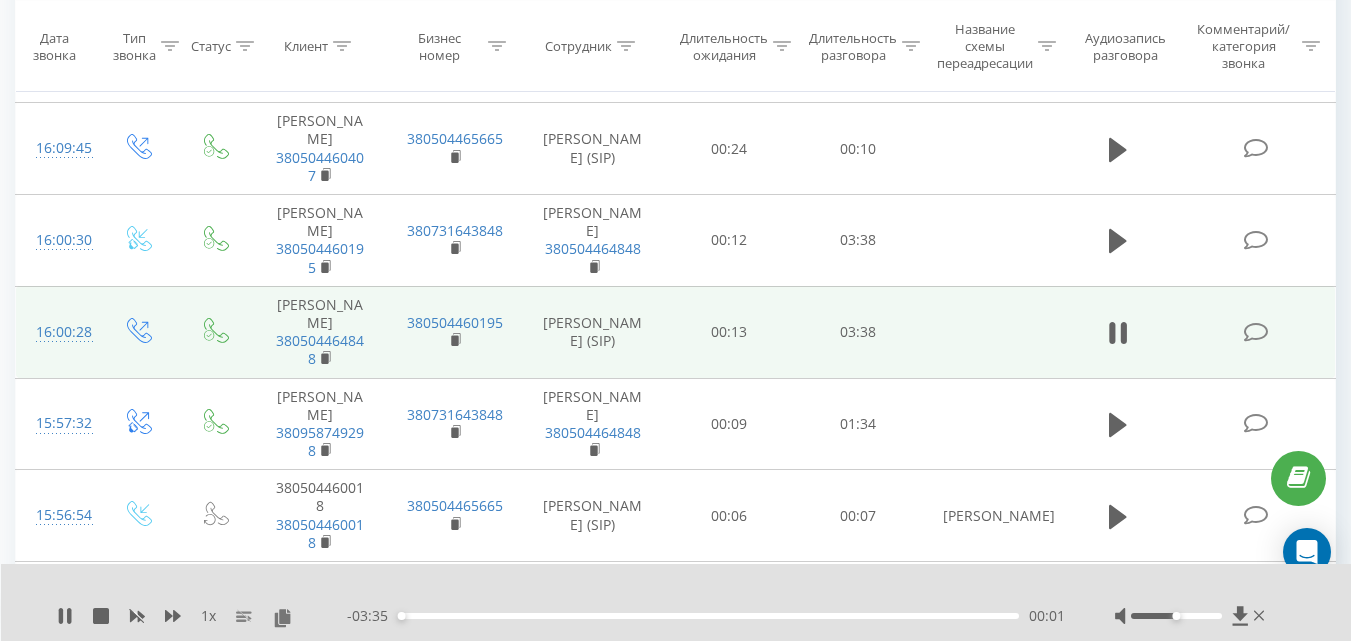scroll, scrollTop: 600, scrollLeft: 0, axis: vertical 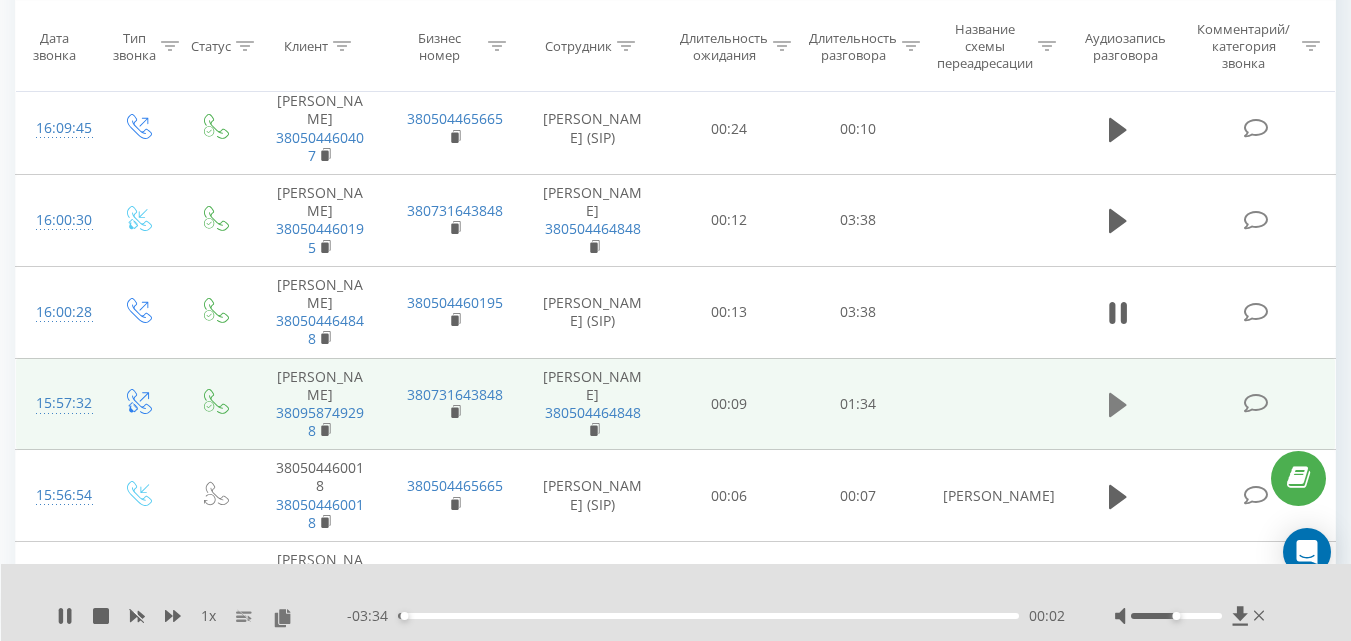 click 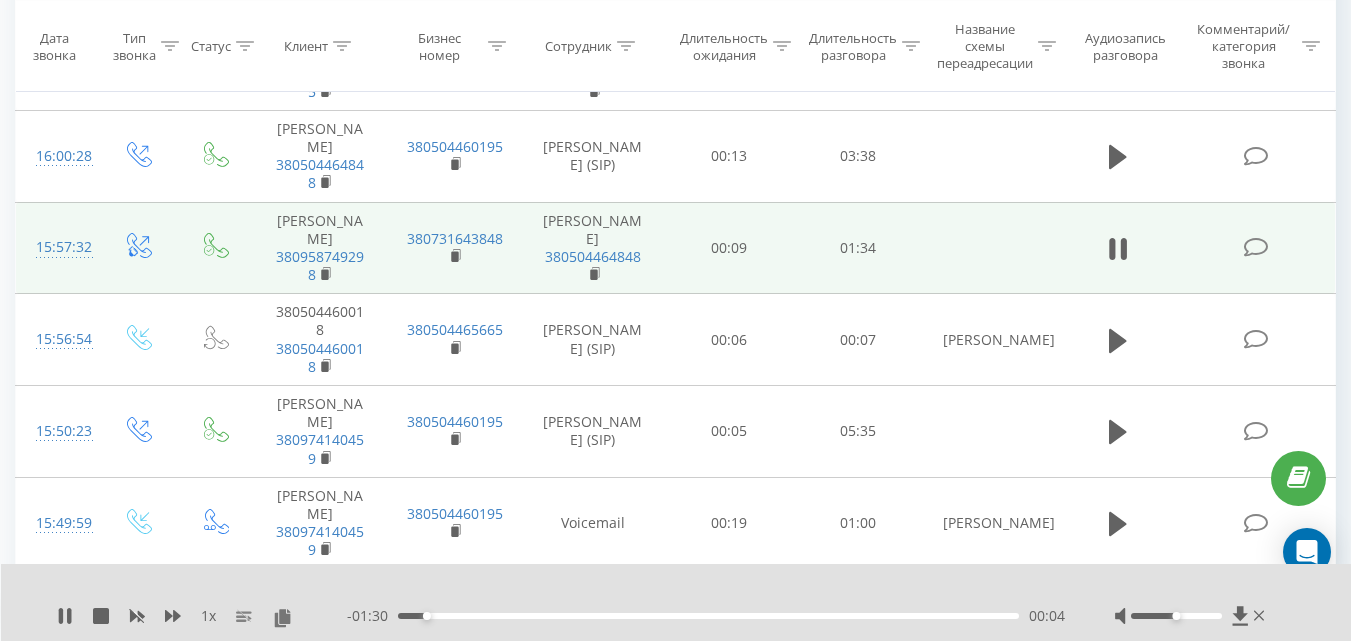 scroll, scrollTop: 600, scrollLeft: 0, axis: vertical 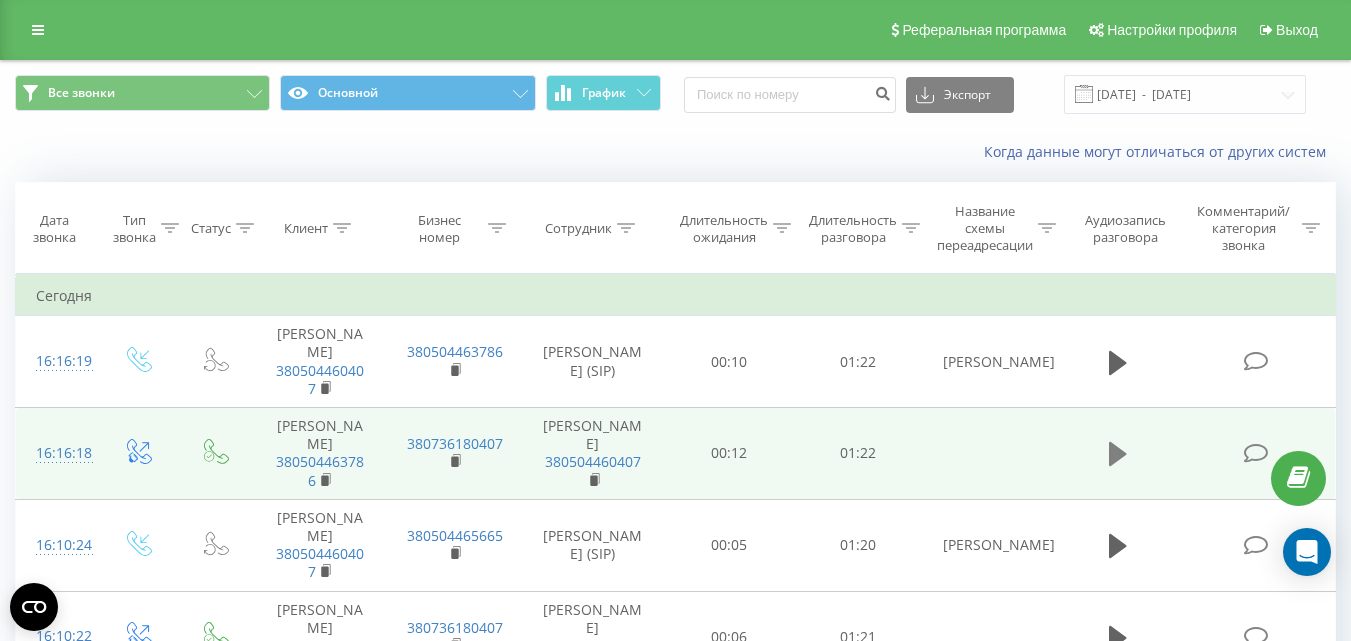 click 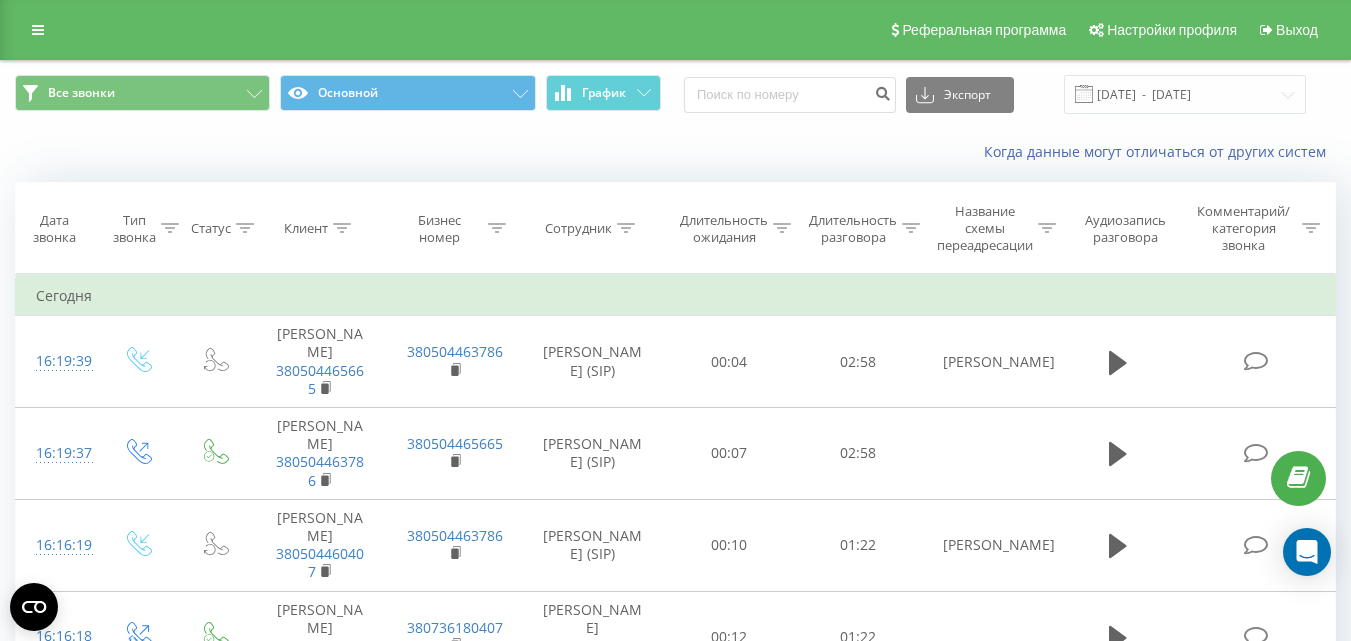 scroll, scrollTop: 0, scrollLeft: 0, axis: both 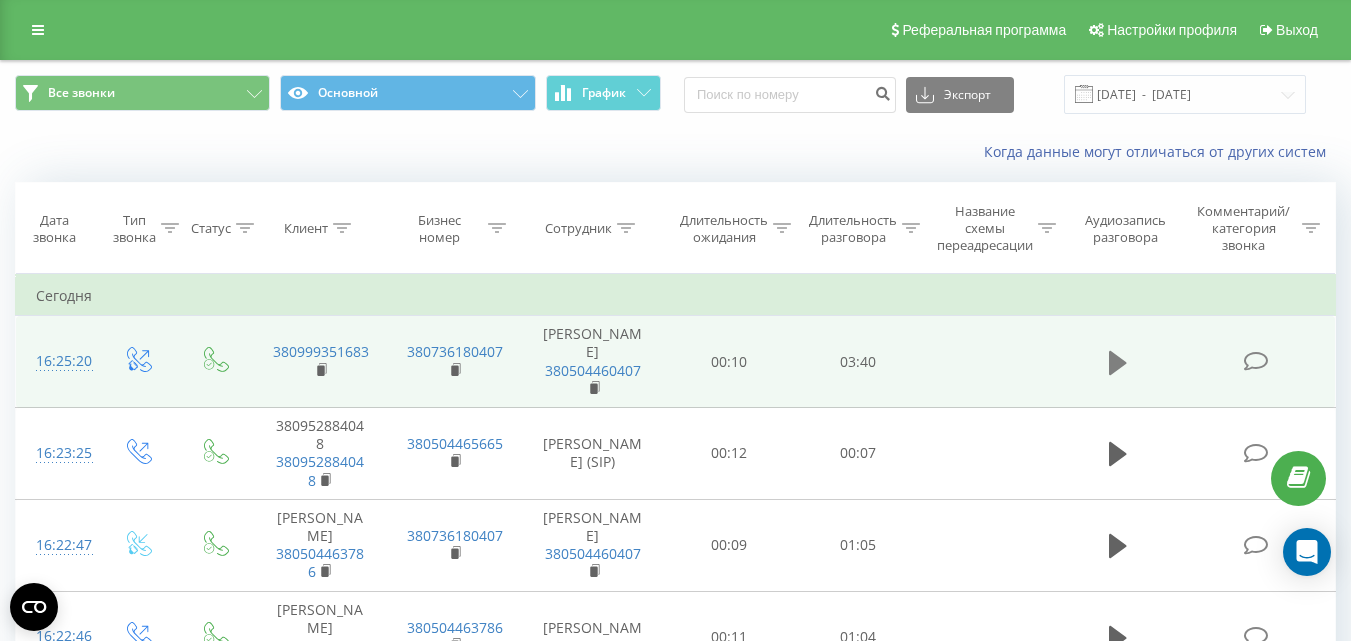 click at bounding box center (1118, 363) 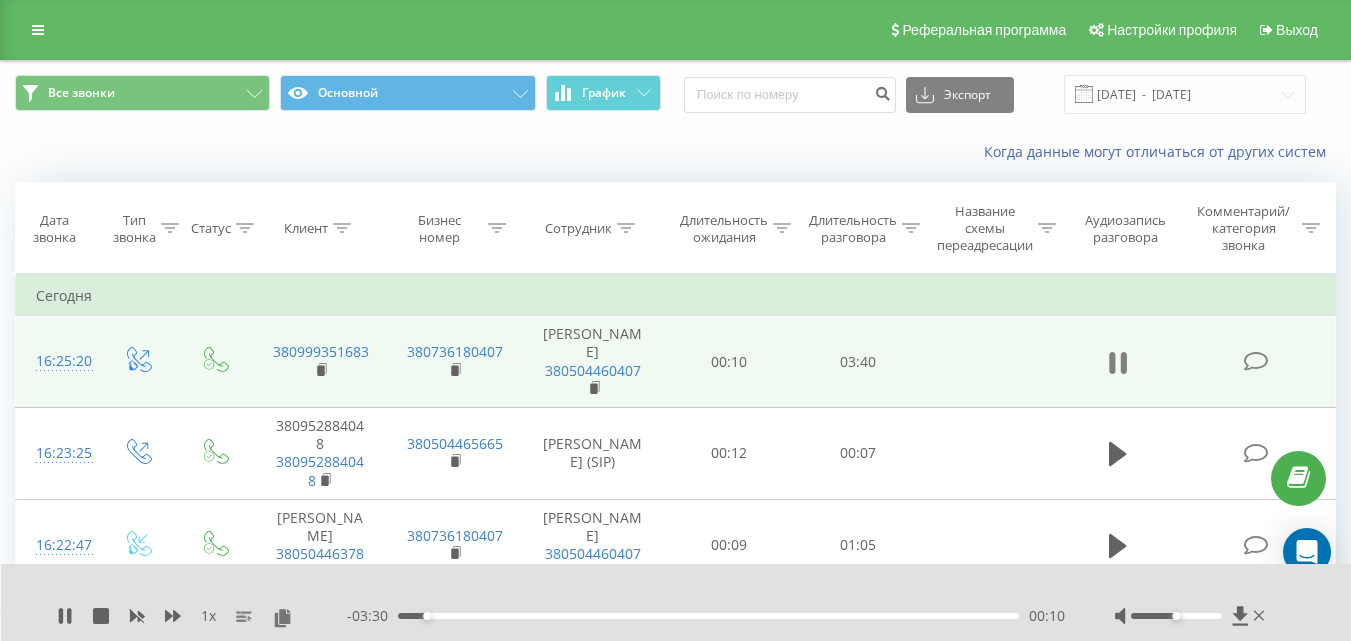 click at bounding box center [1118, 363] 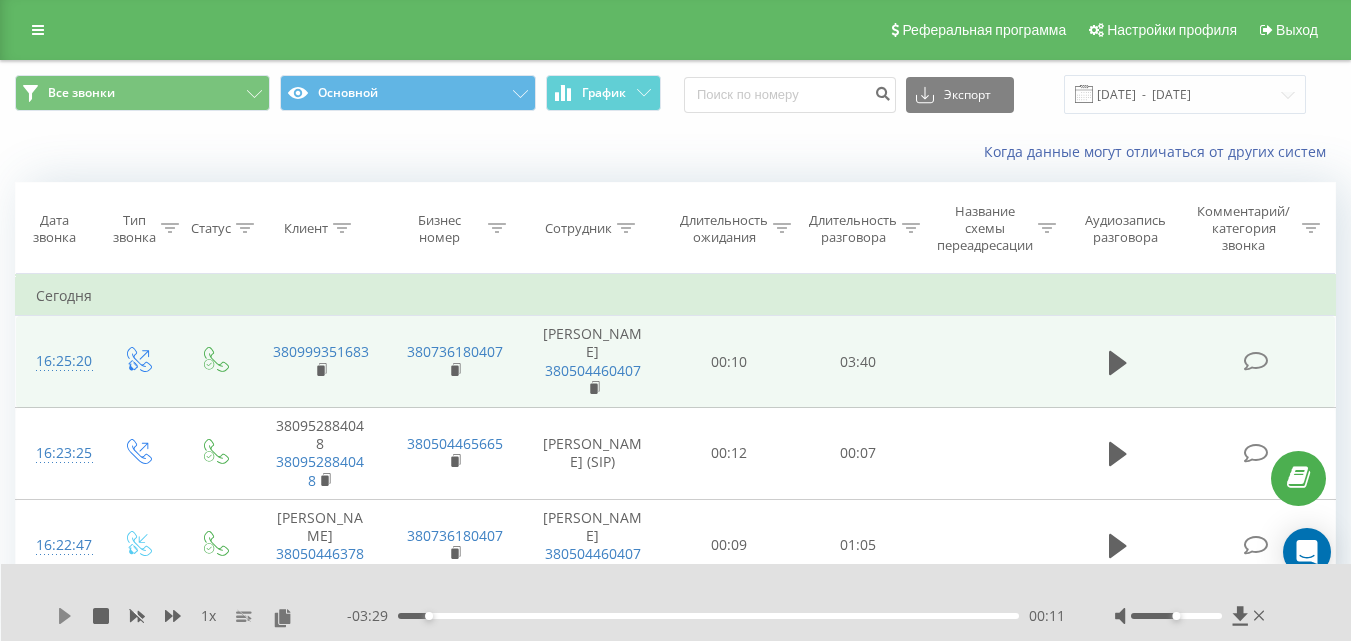 click 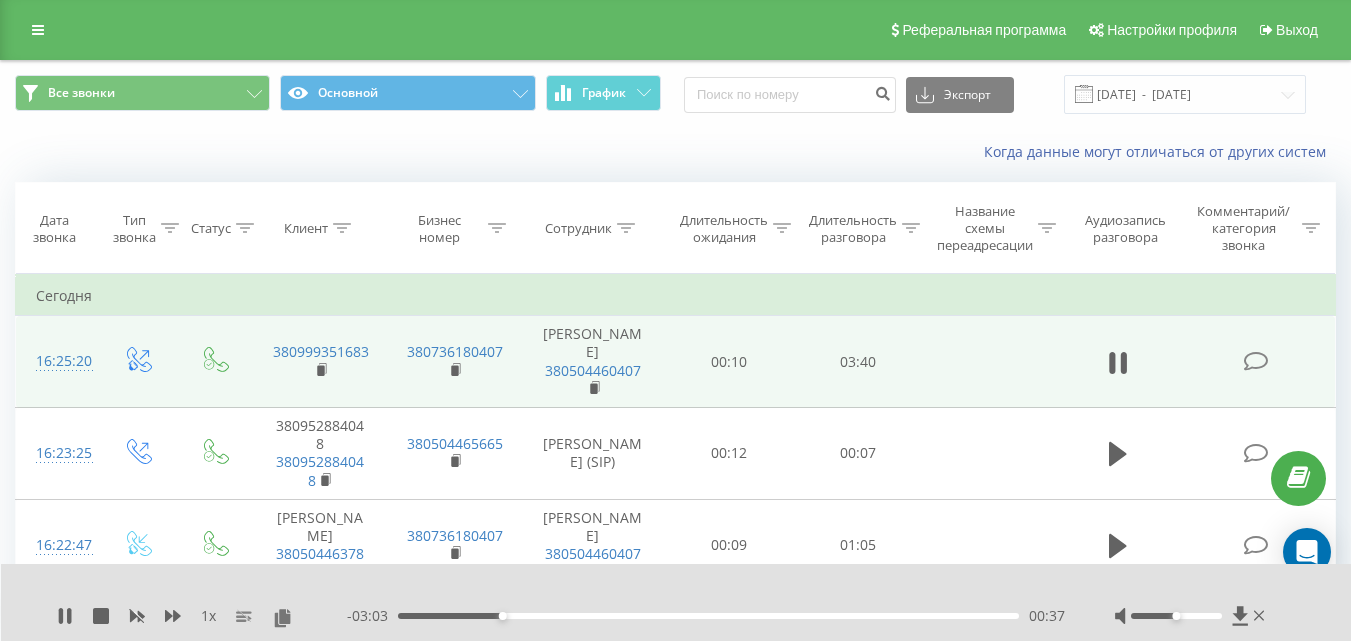 click at bounding box center [1119, 362] 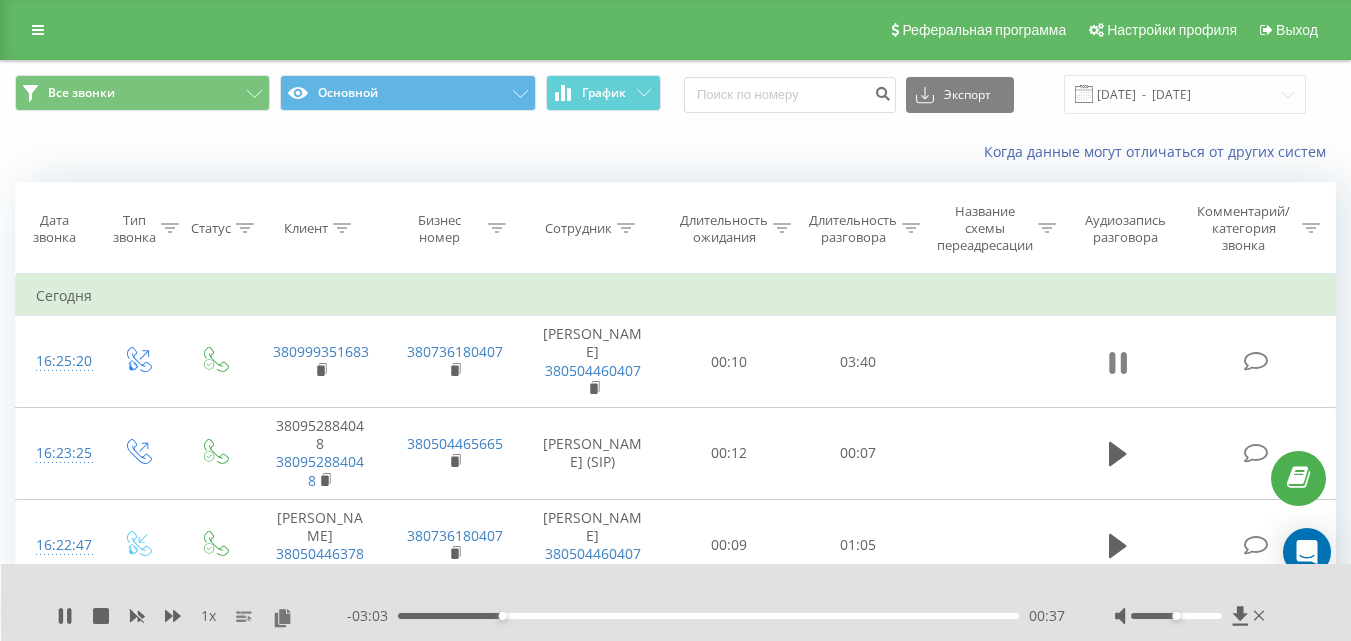 click 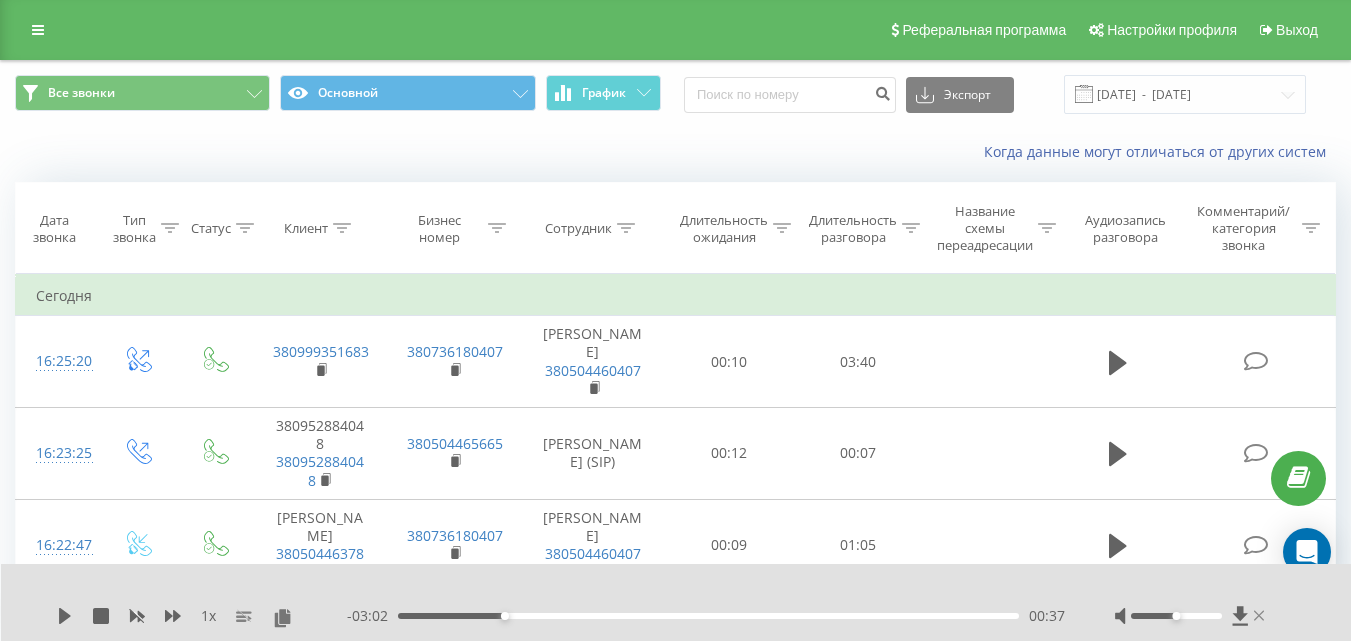 click 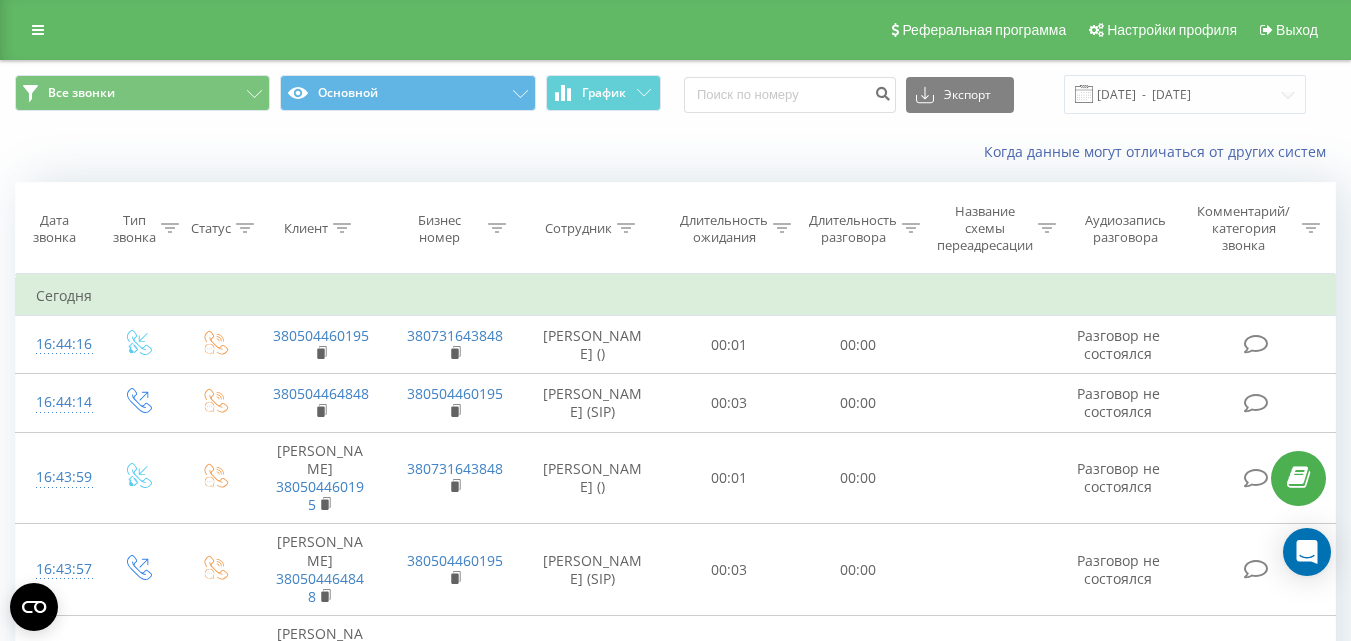 scroll, scrollTop: 0, scrollLeft: 0, axis: both 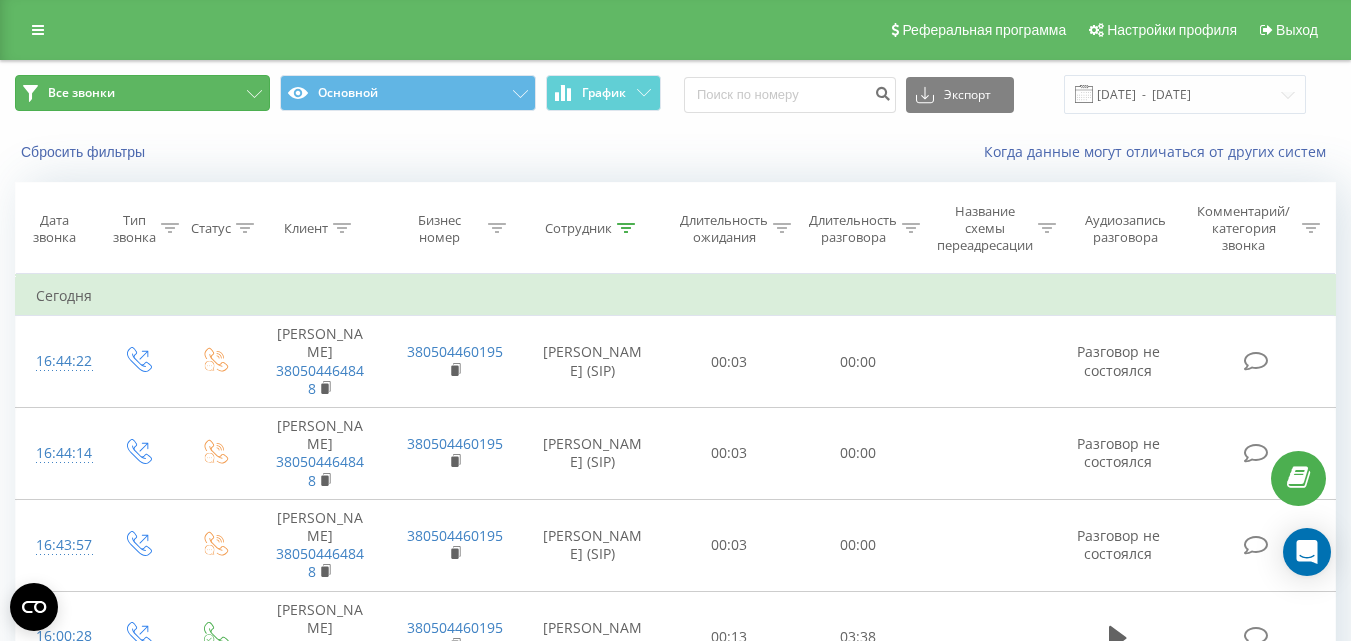 click on "Все звонки" at bounding box center (142, 93) 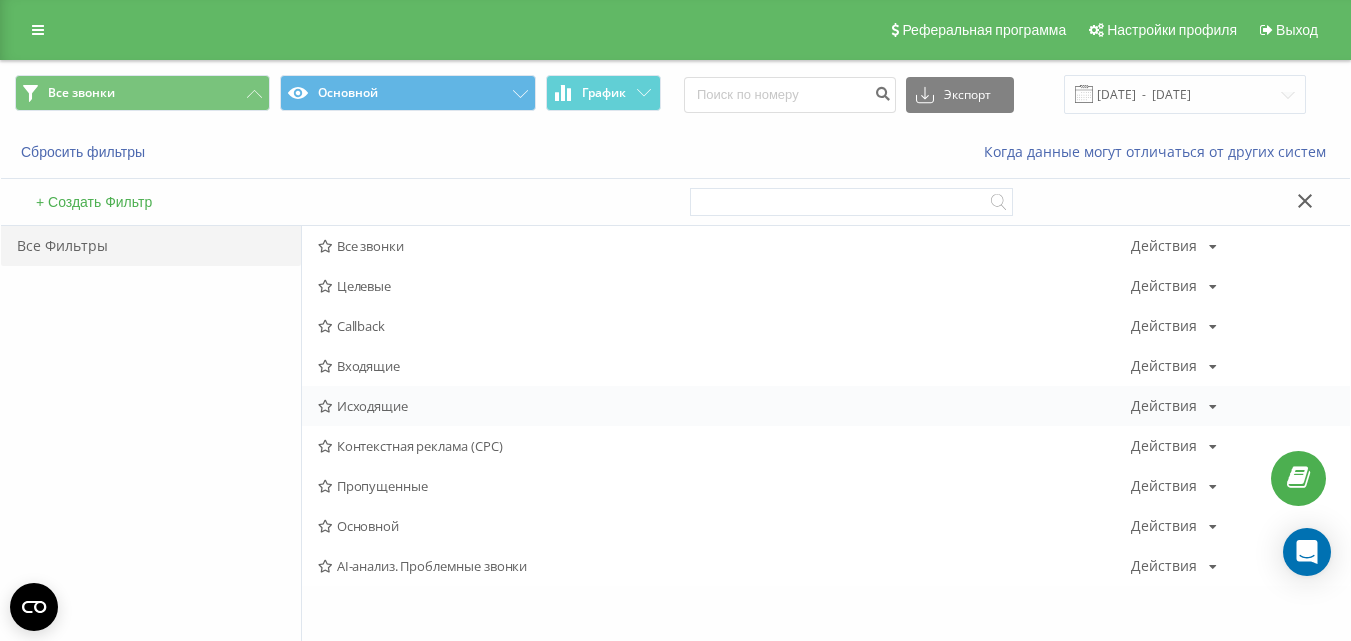 click on "Исходящие" at bounding box center (724, 406) 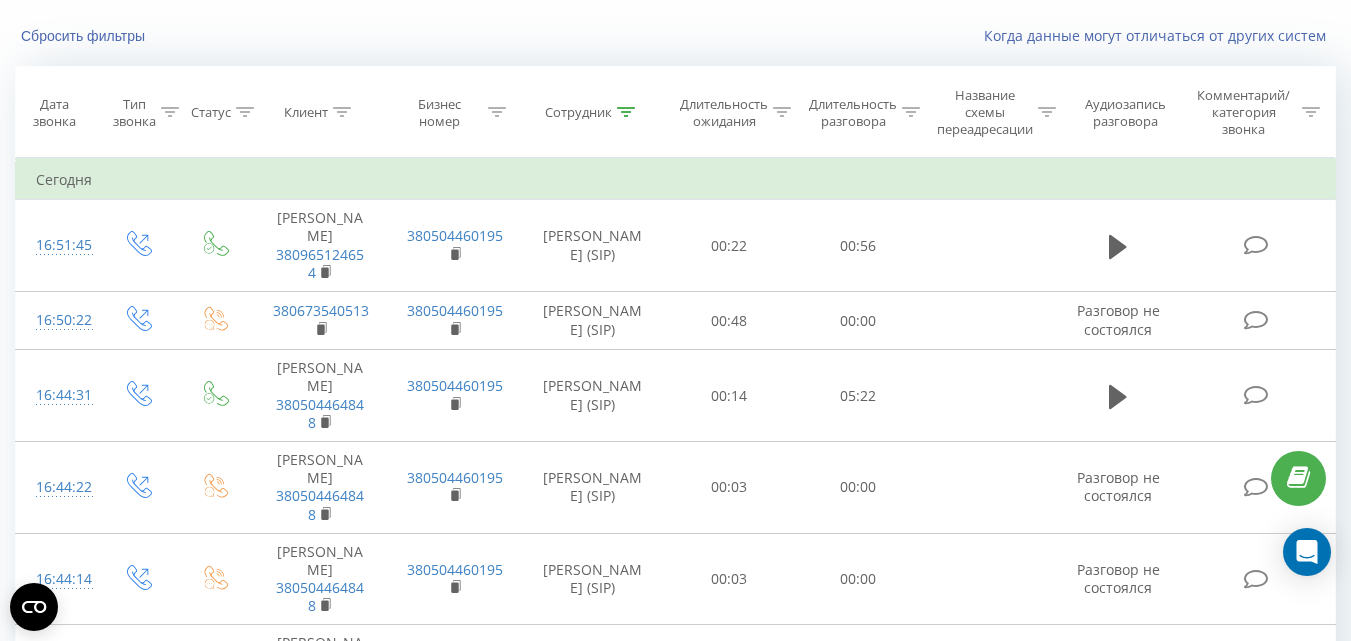 scroll, scrollTop: 110, scrollLeft: 0, axis: vertical 